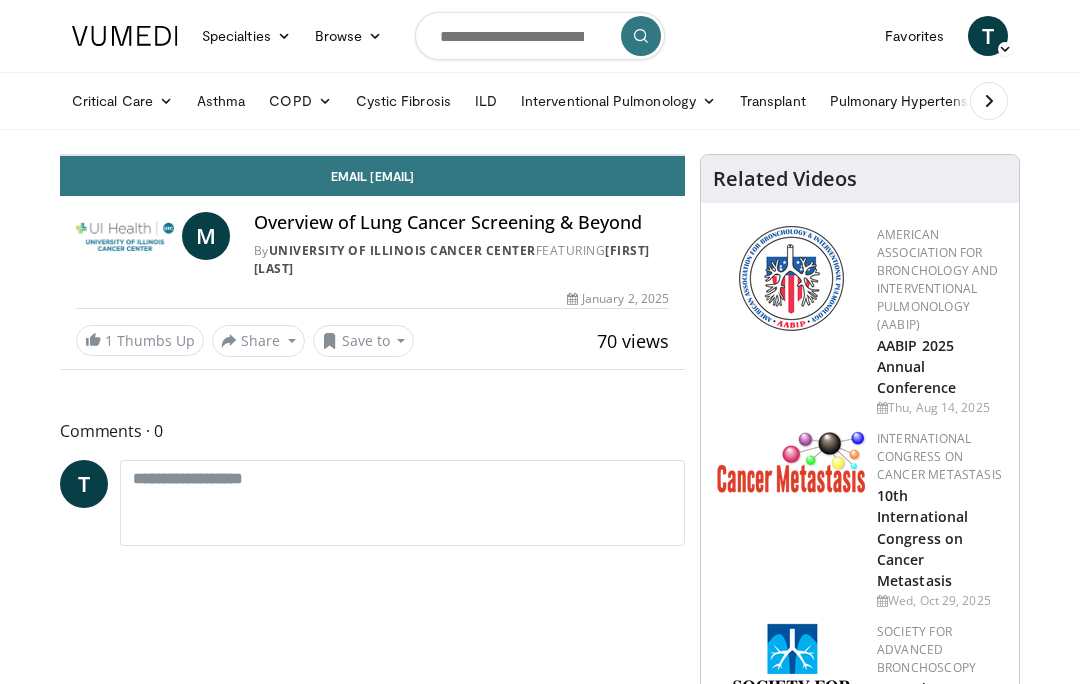 scroll, scrollTop: 0, scrollLeft: 0, axis: both 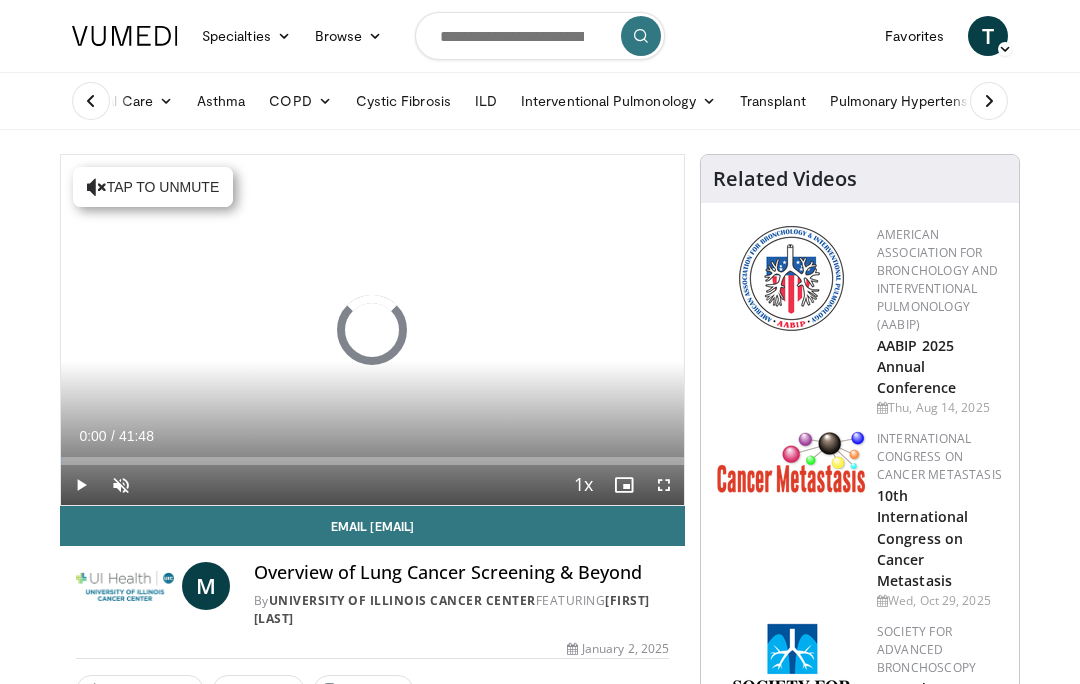 click at bounding box center (121, 485) 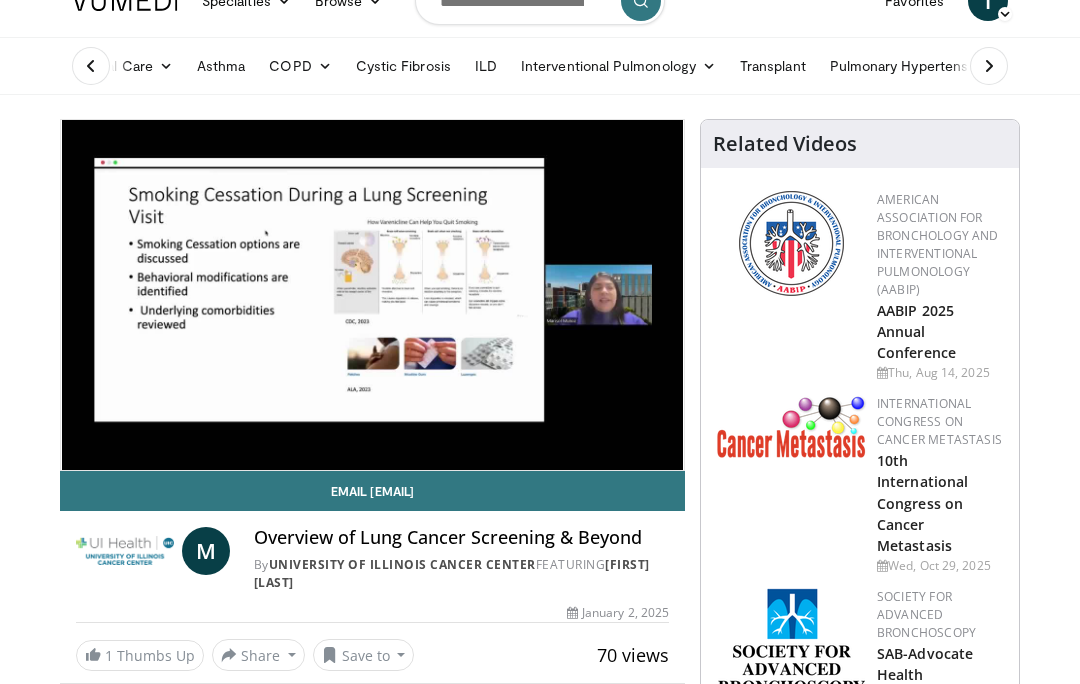 scroll, scrollTop: 32, scrollLeft: 0, axis: vertical 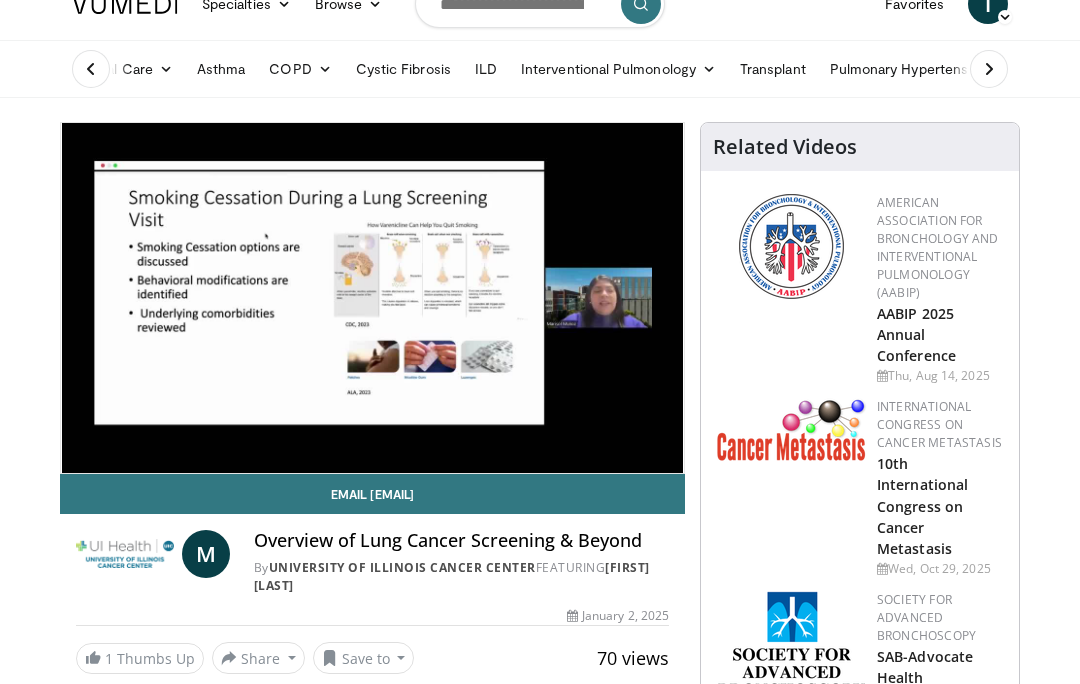click on "Email
[FIRST]" at bounding box center (372, 494) 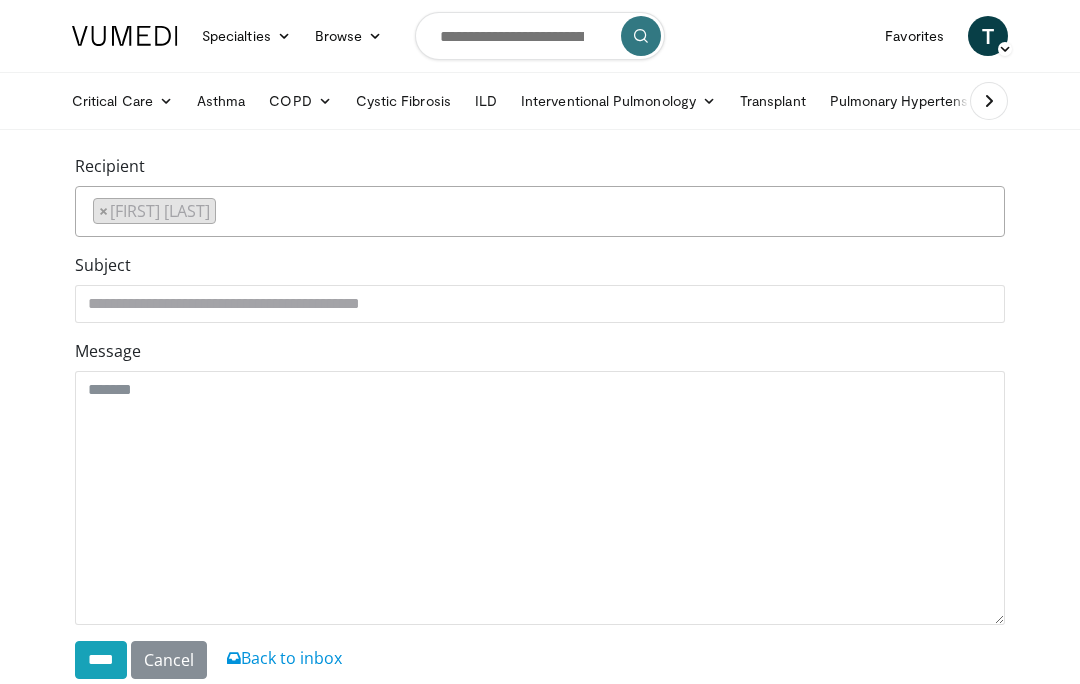 scroll, scrollTop: 0, scrollLeft: 0, axis: both 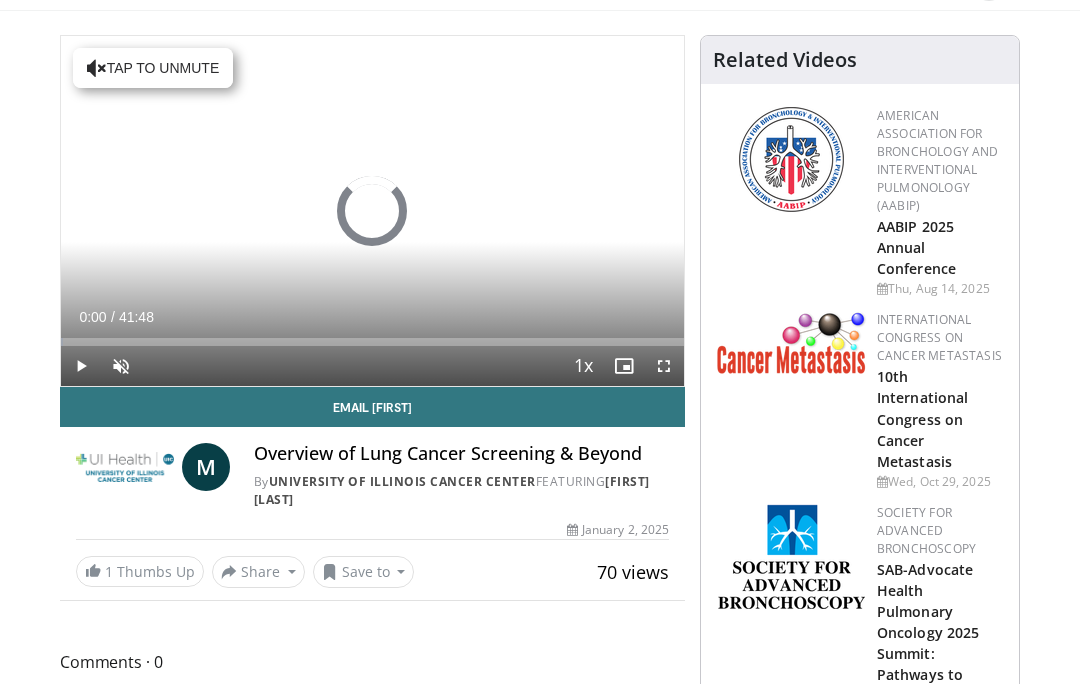 click on "Specialties
Adult & Family Medicine
Allergy, Asthma, Immunology
Anesthesiology
Cardiology
Dental
Dermatology
Endocrinology
Gastroenterology & Hepatology
General Surgery
Hematology & Oncology
Infectious Disease
Nephrology
Neurology
Neurosurgery
Obstetrics & Gynecology
Ophthalmology
Oral Maxillofacial
Orthopaedics
Otolaryngology
Pediatrics
Plastic Surgery
Podiatry
Psychiatry
Pulmonology
Radiation Oncology
Radiology
Rheumatology
Urology" at bounding box center (540, 1914) 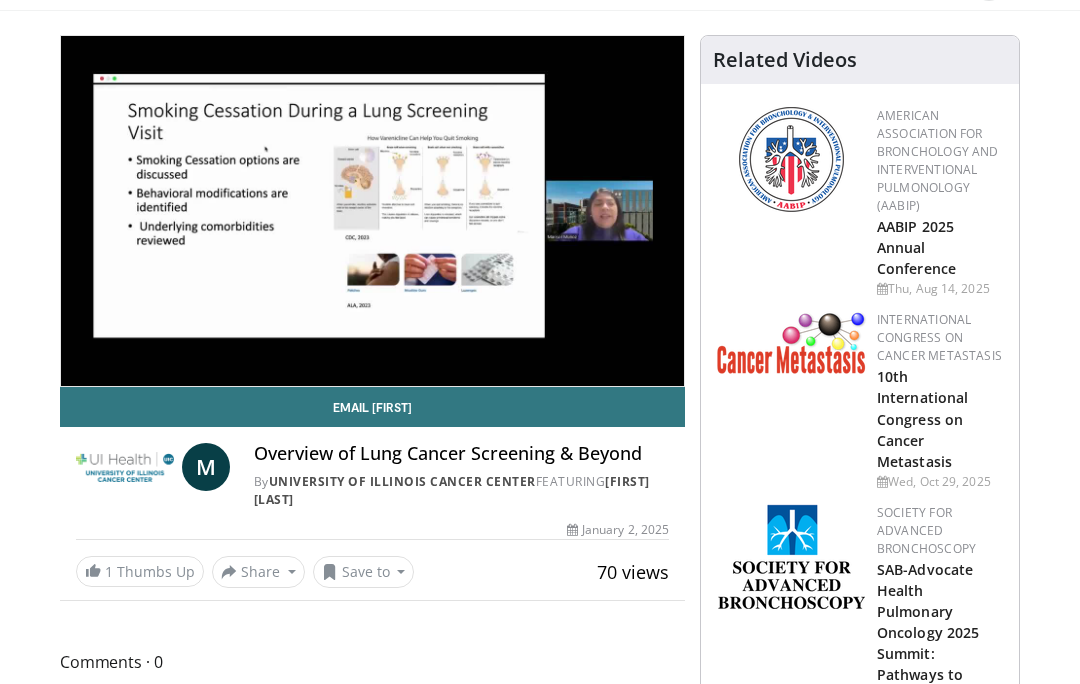 click on "Specialties
Adult & Family Medicine
Allergy, Asthma, Immunology
Anesthesiology
Cardiology
Dental
Dermatology
Endocrinology
Gastroenterology & Hepatology
General Surgery
Hematology & Oncology
Infectious Disease
Nephrology
Neurology
Neurosurgery
Obstetrics & Gynecology
Ophthalmology
Oral Maxillofacial
Orthopaedics
Otolaryngology
Pediatrics
Plastic Surgery
Podiatry
Psychiatry
Pulmonology
Radiation Oncology
Radiology
Rheumatology
Urology" at bounding box center [540, 1914] 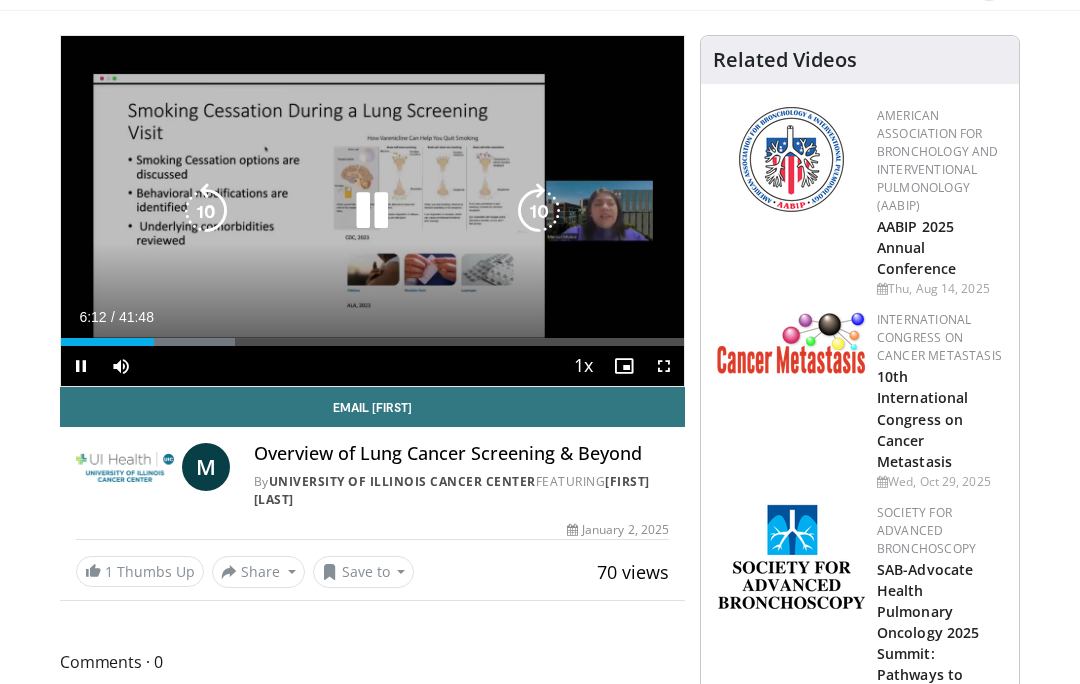 click at bounding box center (206, 211) 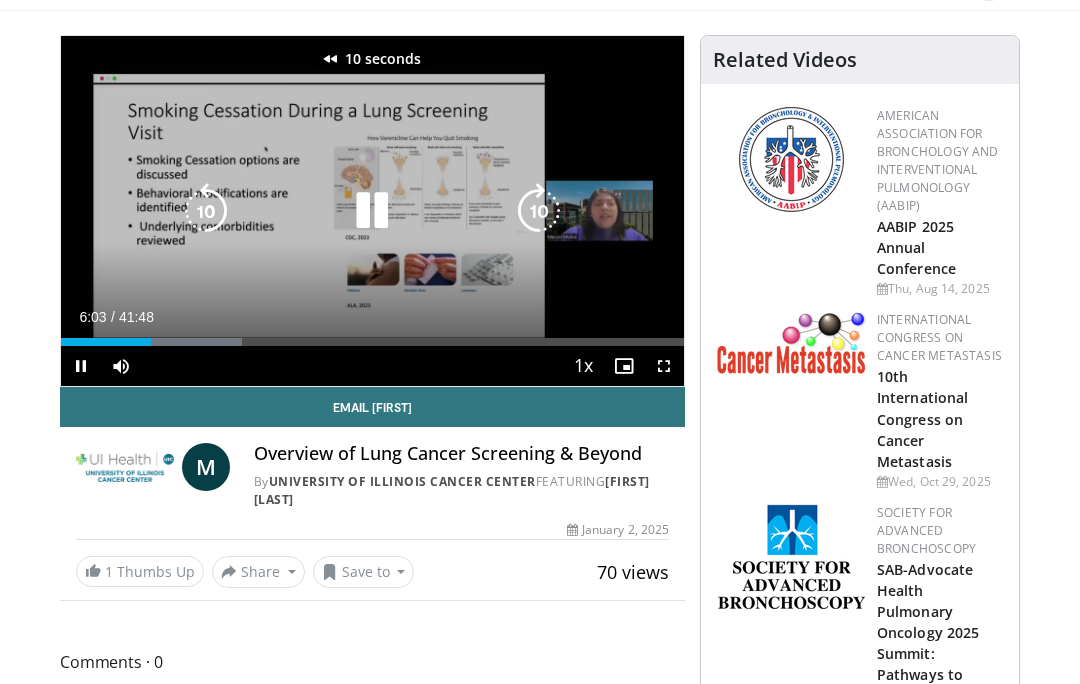 click at bounding box center [206, 211] 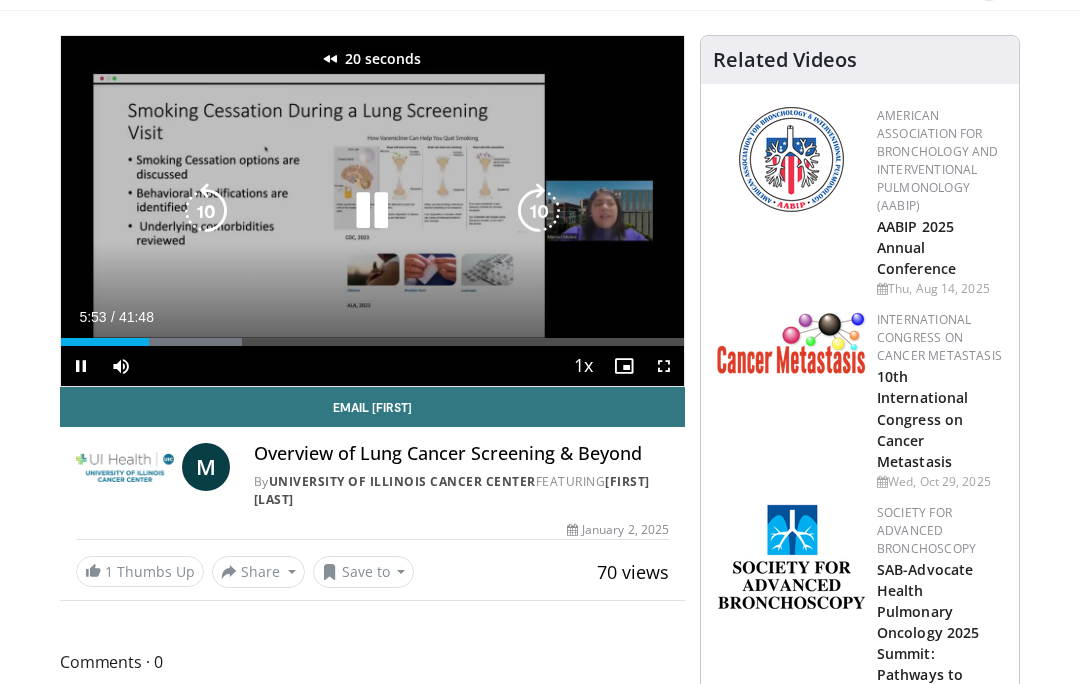 click at bounding box center [206, 211] 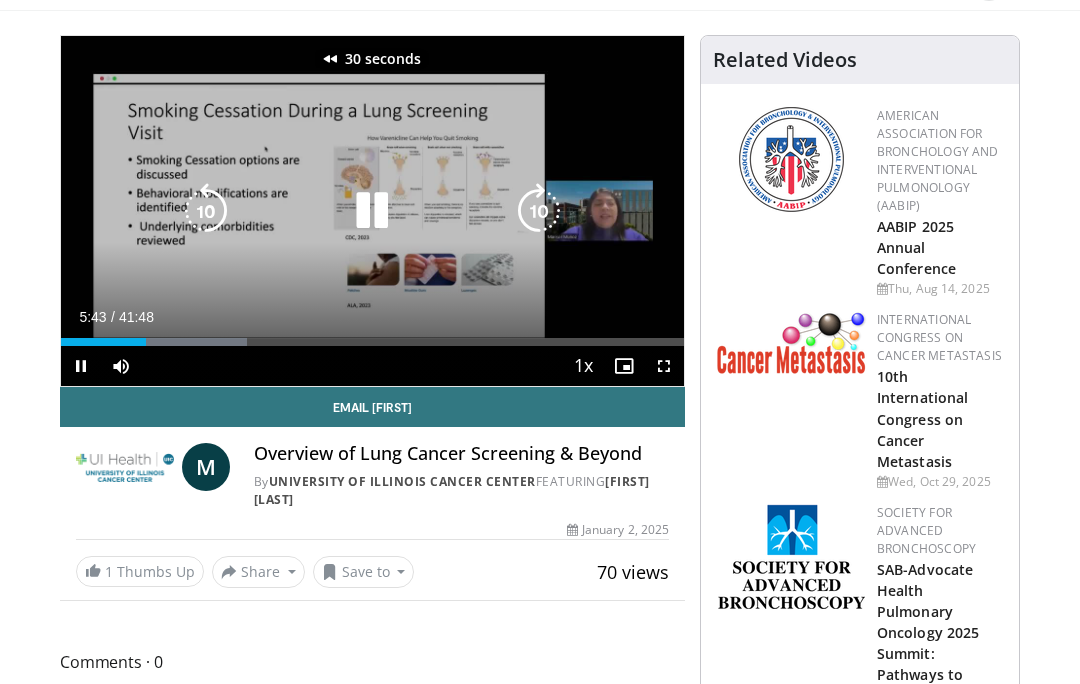 click at bounding box center [206, 211] 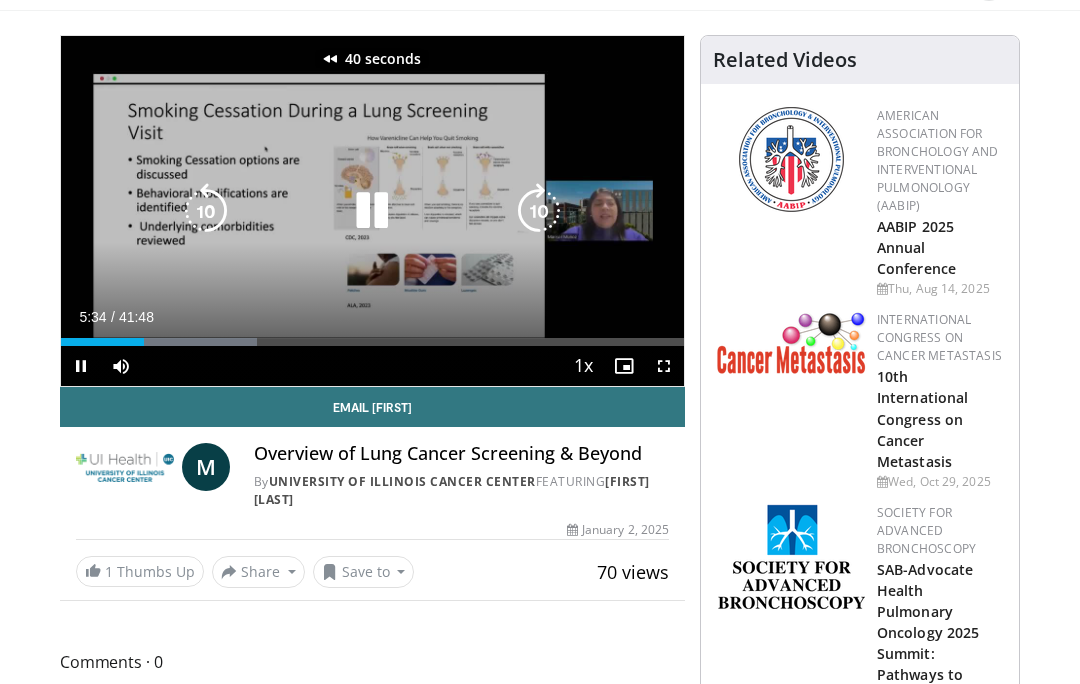 click at bounding box center (206, 211) 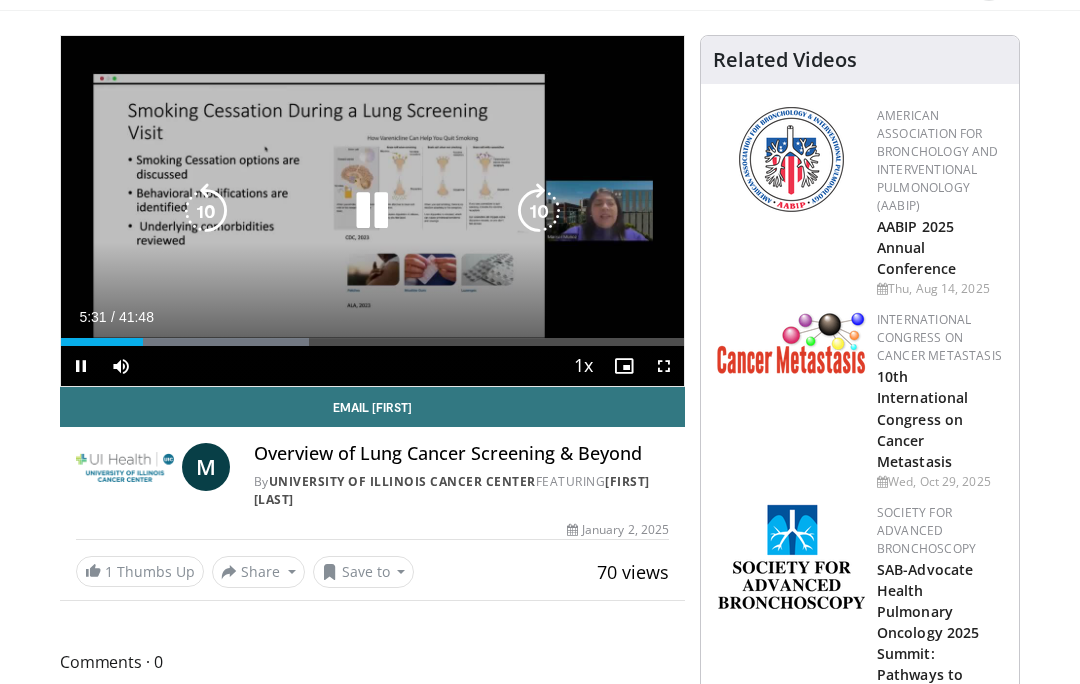 click at bounding box center [206, 211] 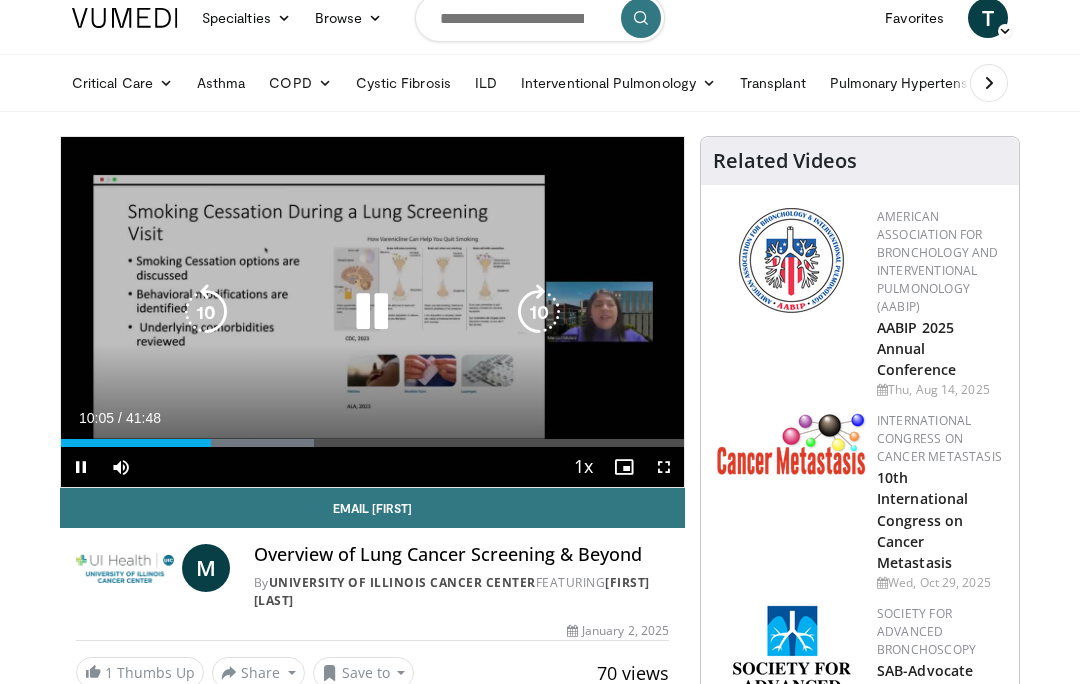 scroll, scrollTop: 0, scrollLeft: 0, axis: both 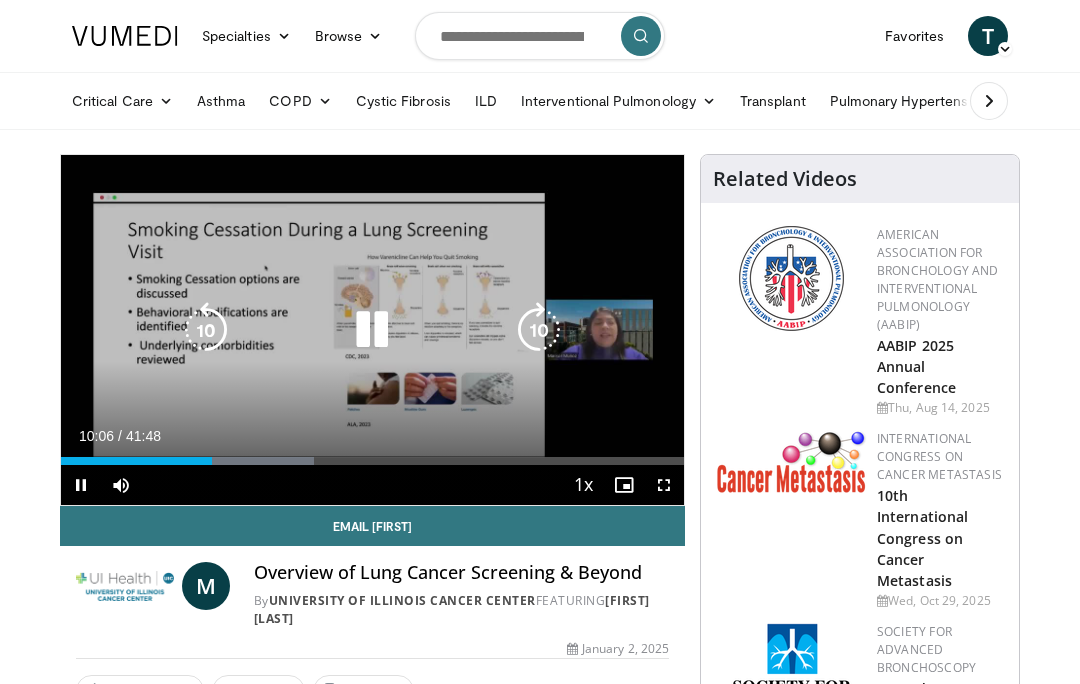 click at bounding box center [206, 330] 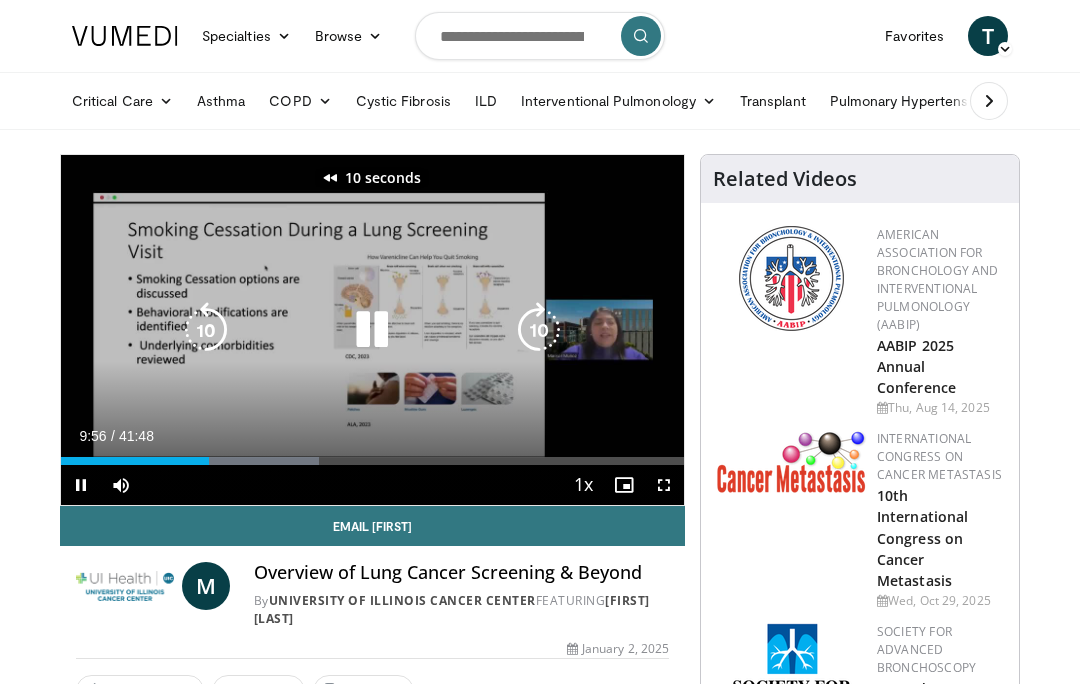 click at bounding box center (206, 330) 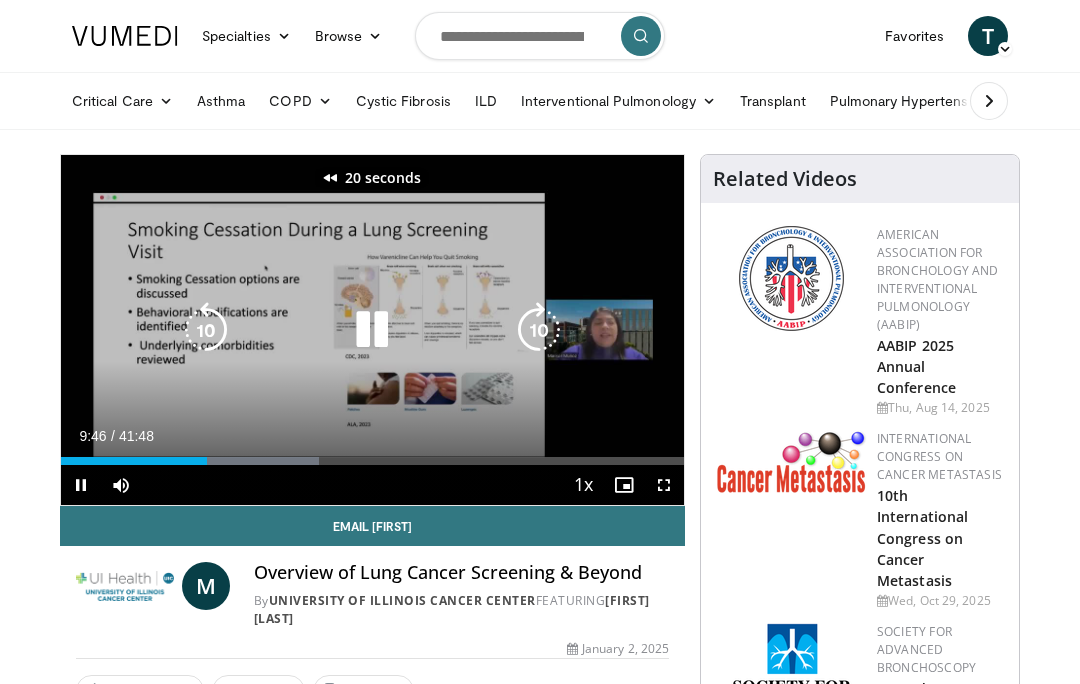 click at bounding box center (206, 330) 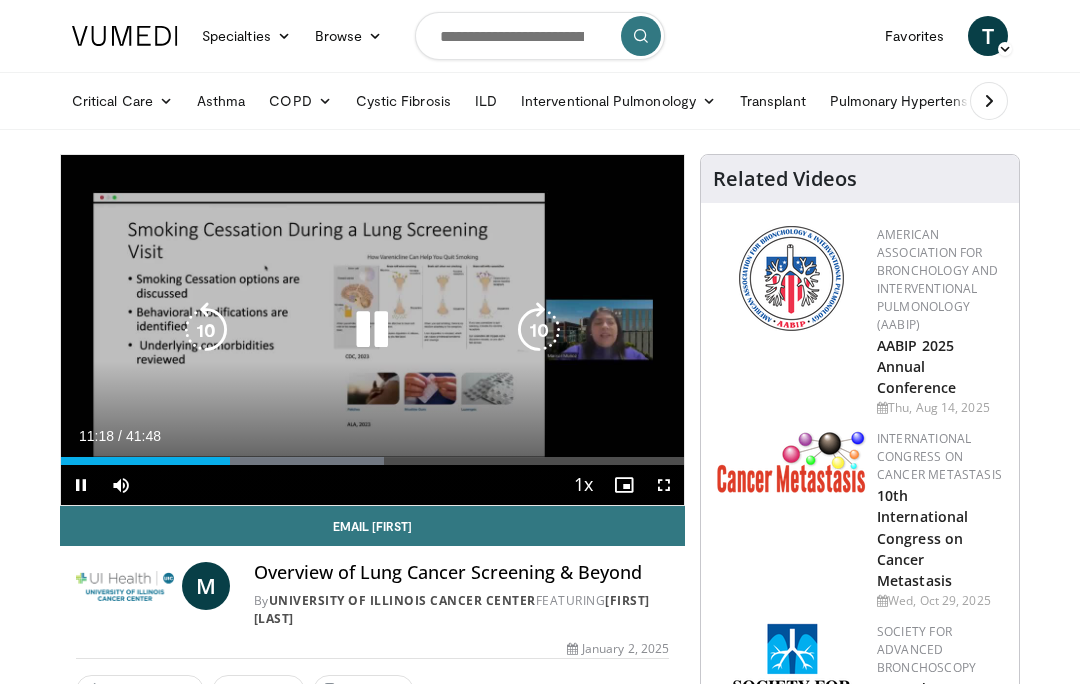 click at bounding box center [206, 330] 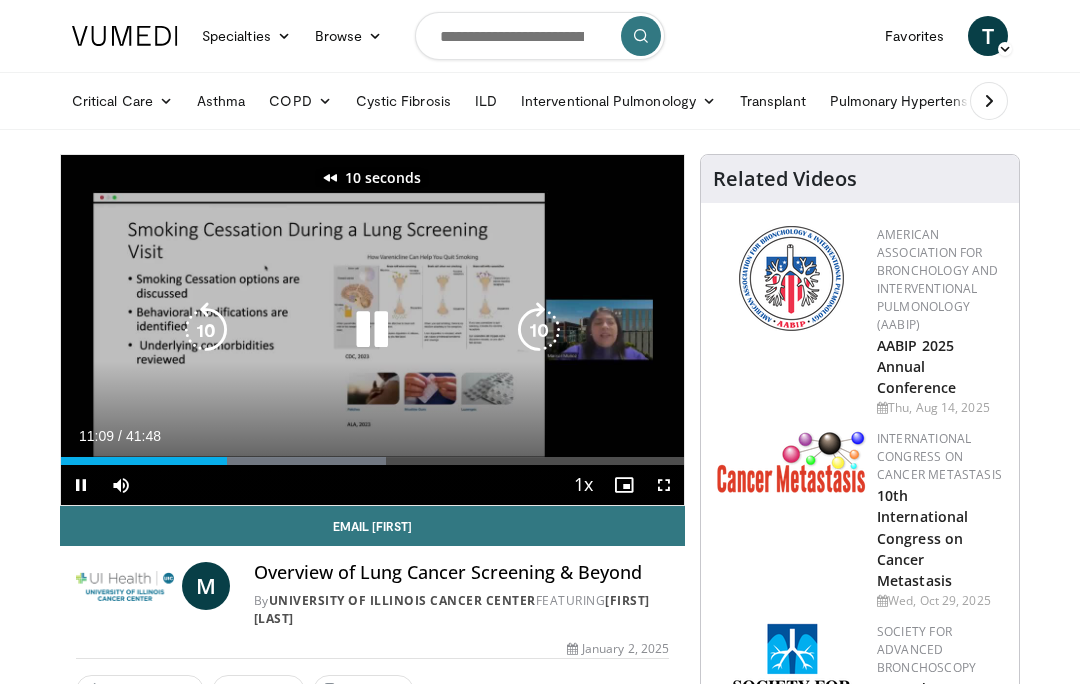 click at bounding box center [206, 330] 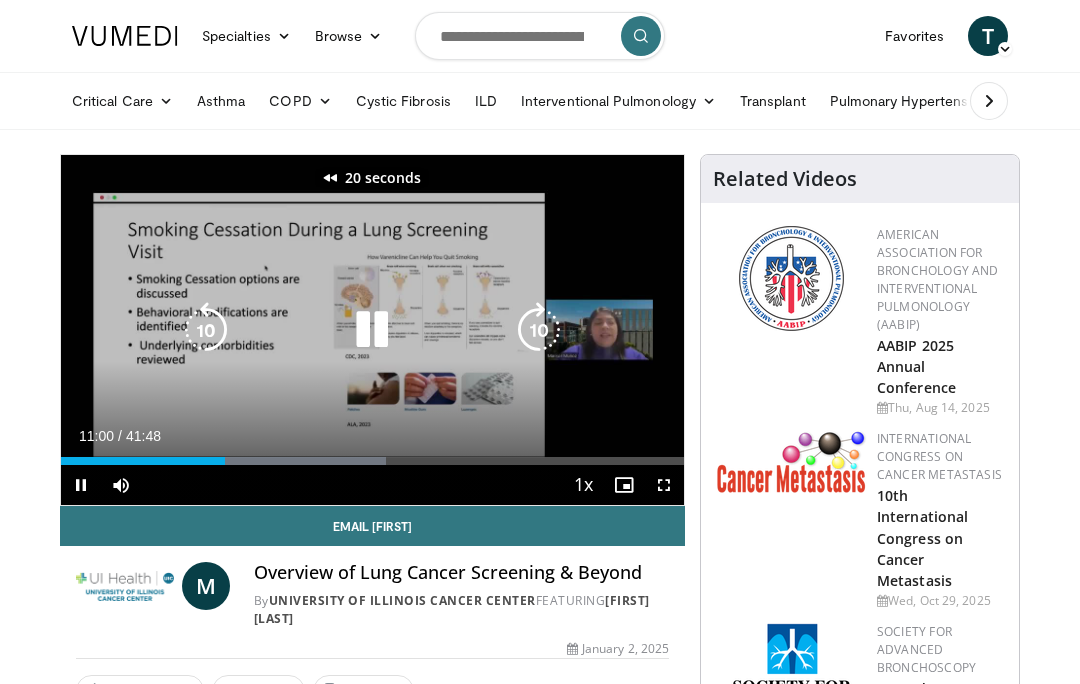 click at bounding box center (372, 330) 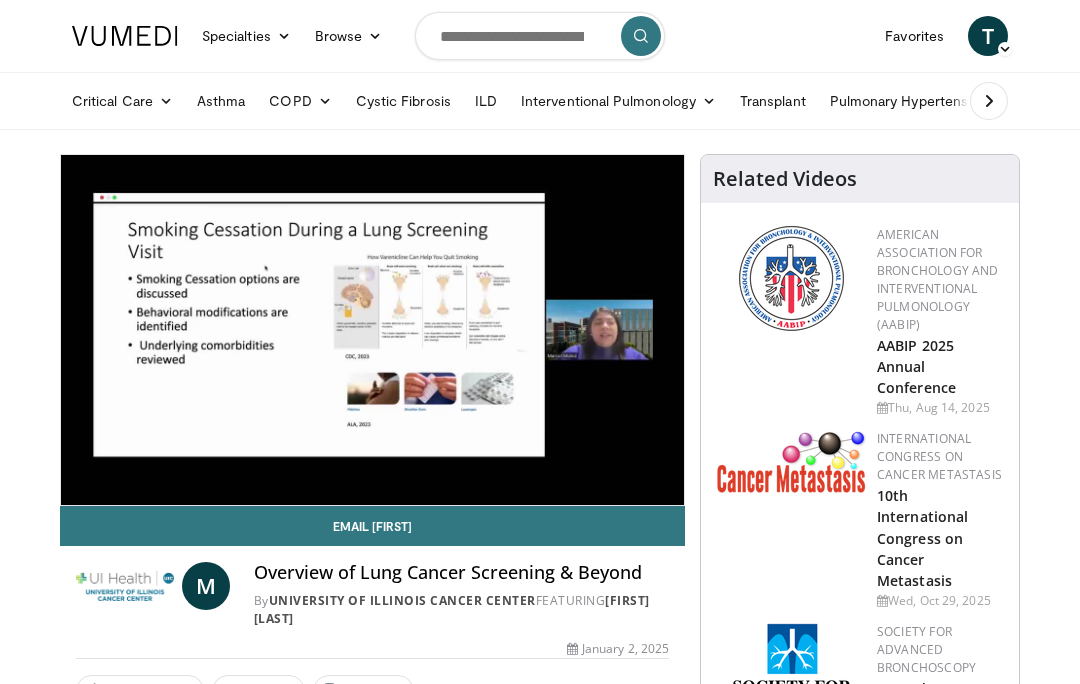 click on "Specialties
Adult & Family Medicine
Allergy, Asthma, Immunology
Anesthesiology
Cardiology
Dental
Dermatology
Endocrinology
Gastroenterology & Hepatology
General Surgery
Hematology & Oncology
Infectious Disease
Nephrology
Neurology
Neurosurgery
Obstetrics & Gynecology
Ophthalmology
Oral Maxillofacial
Orthopaedics
Otolaryngology
Pediatrics
Plastic Surgery
Podiatry
Psychiatry
Pulmonology
Radiation Oncology
Radiology
Rheumatology
Urology" at bounding box center (540, 2033) 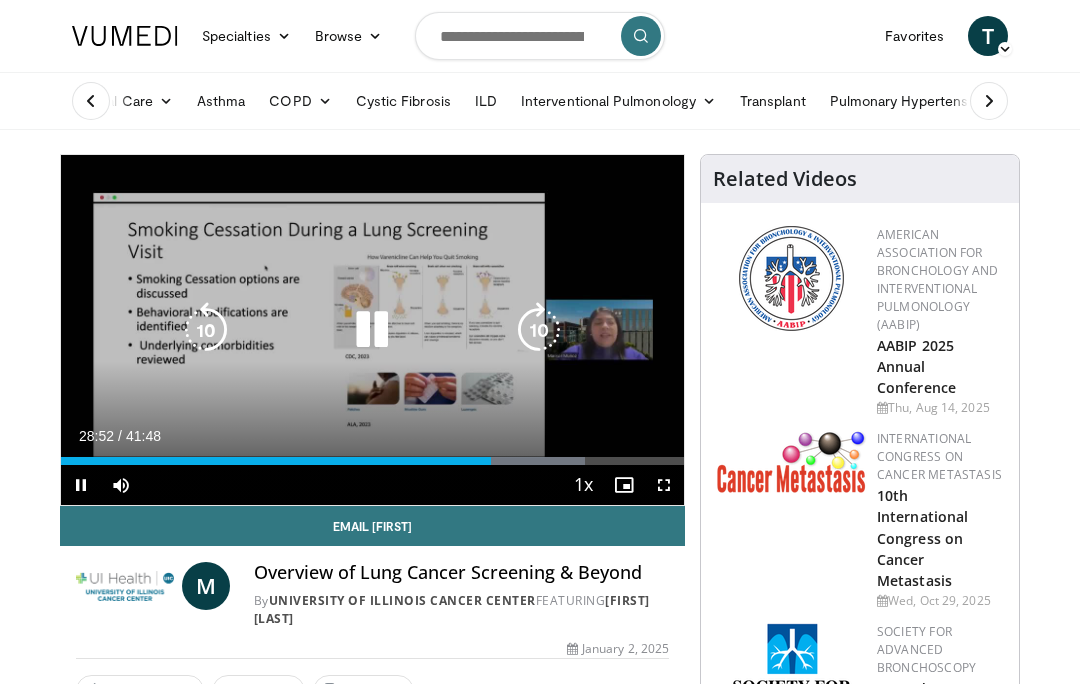 click at bounding box center [206, 330] 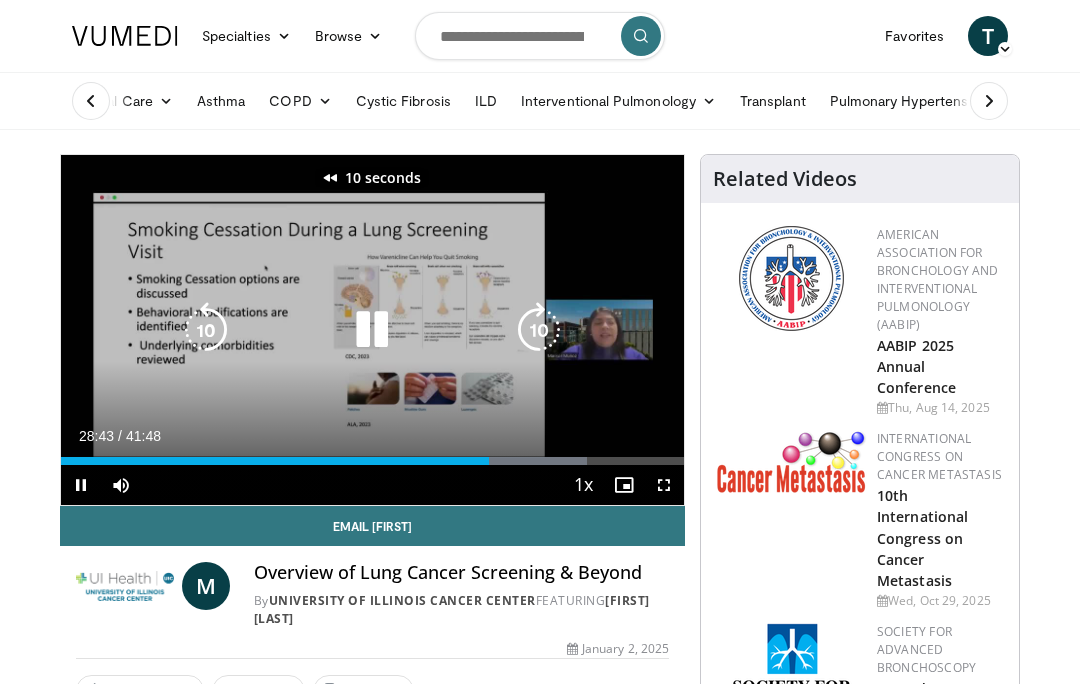 click at bounding box center (206, 330) 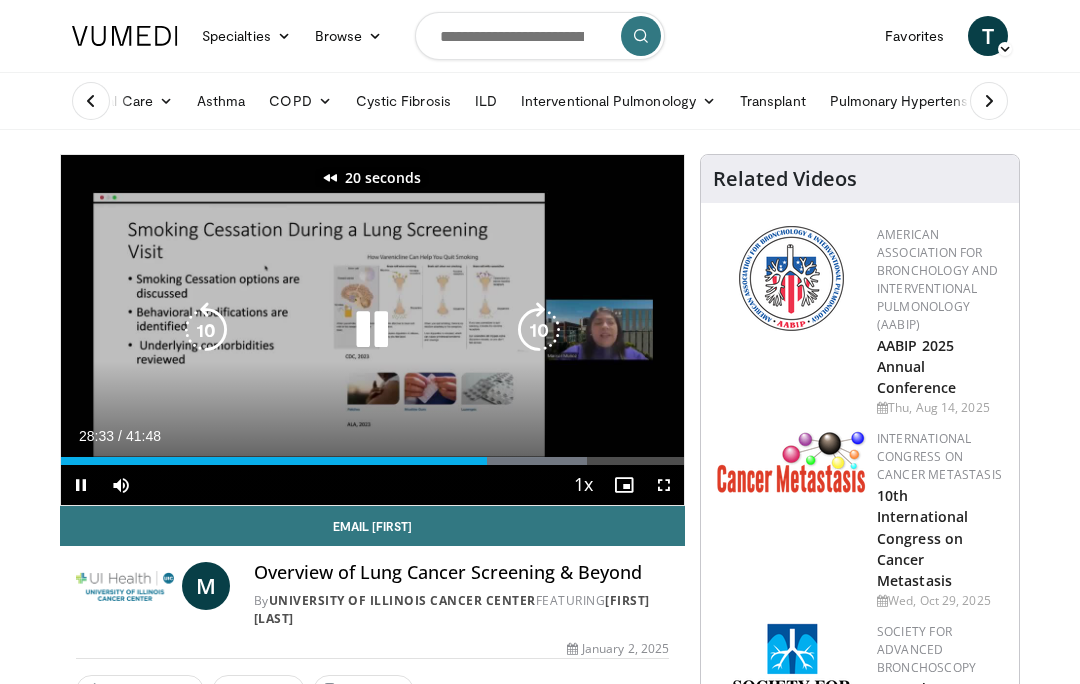 click at bounding box center (206, 330) 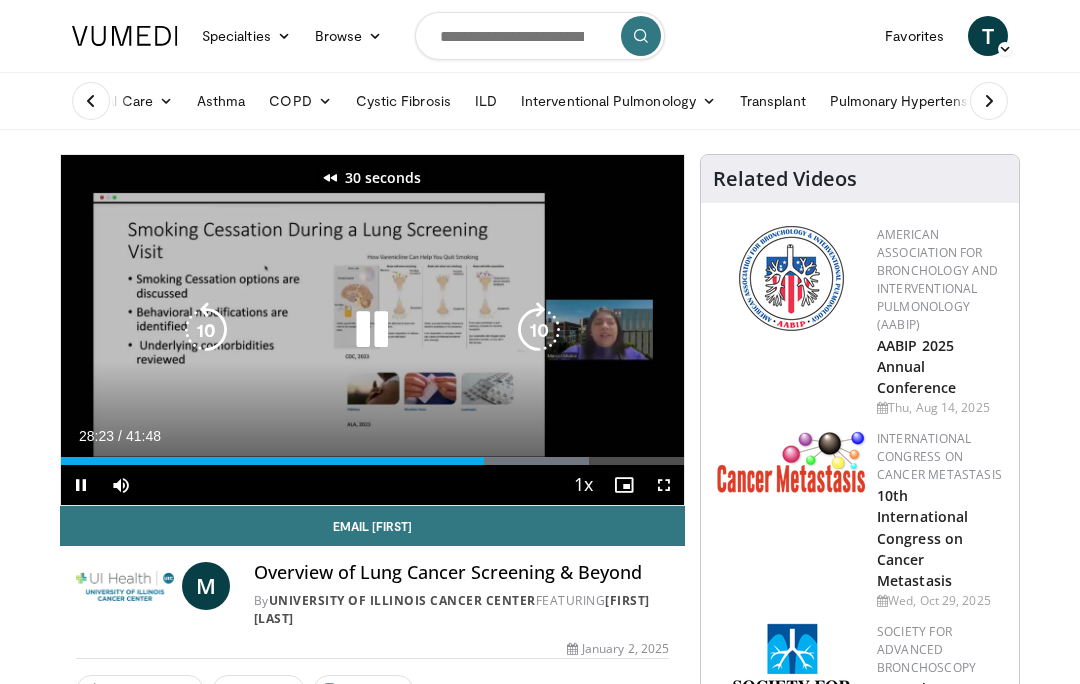 click at bounding box center [206, 330] 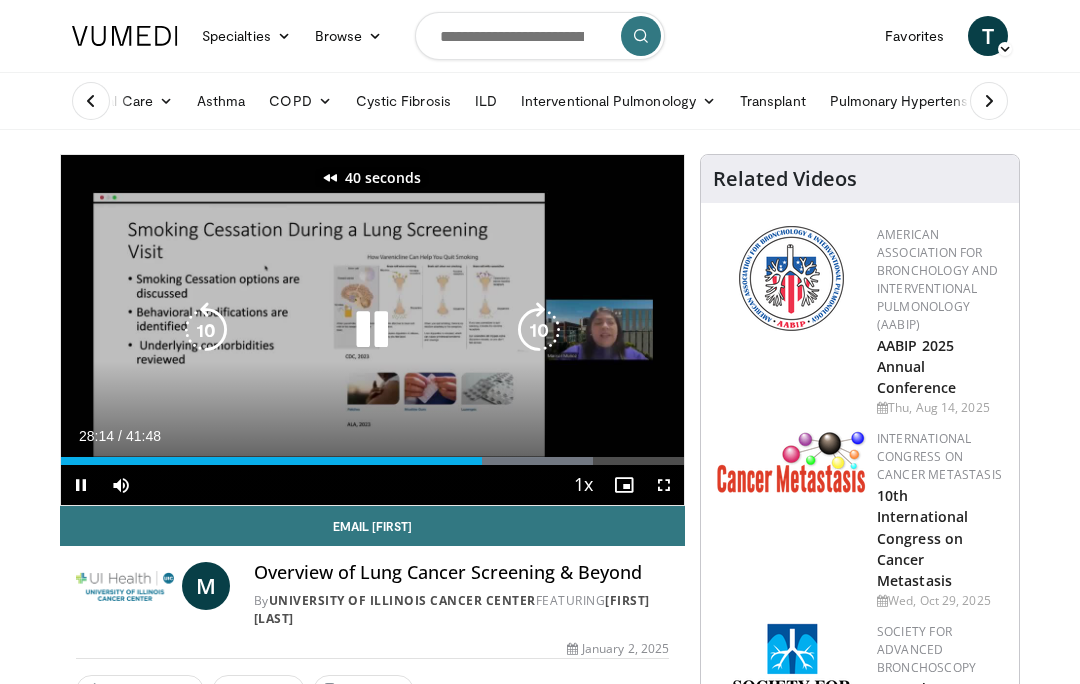 click at bounding box center (206, 330) 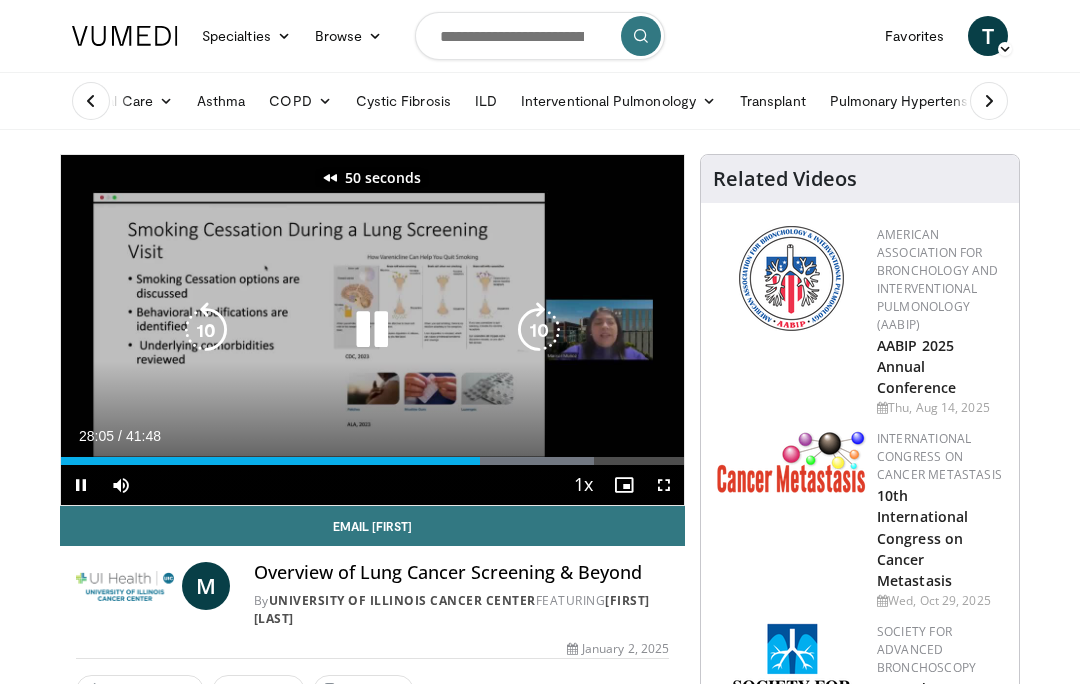 click at bounding box center [206, 330] 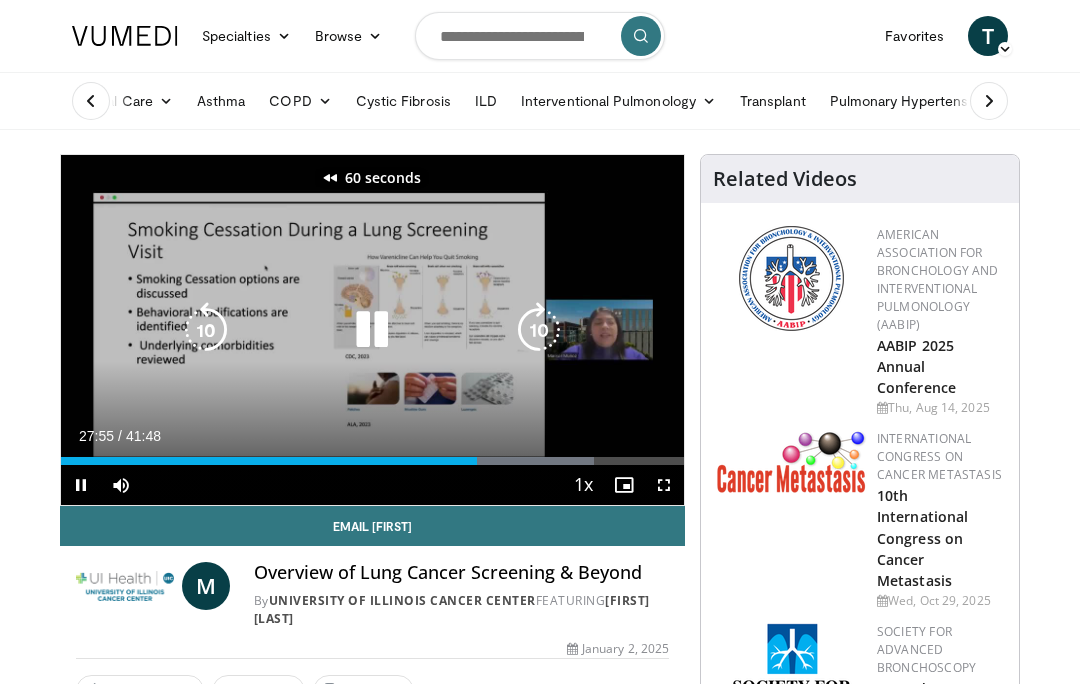 click at bounding box center [206, 330] 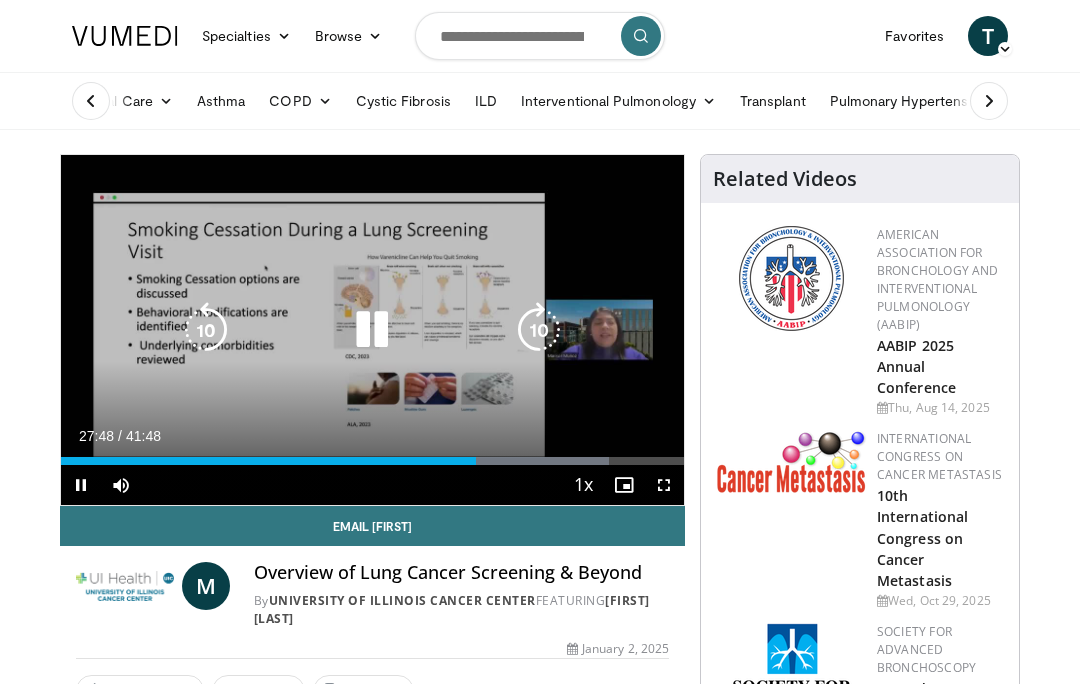 click at bounding box center [372, 330] 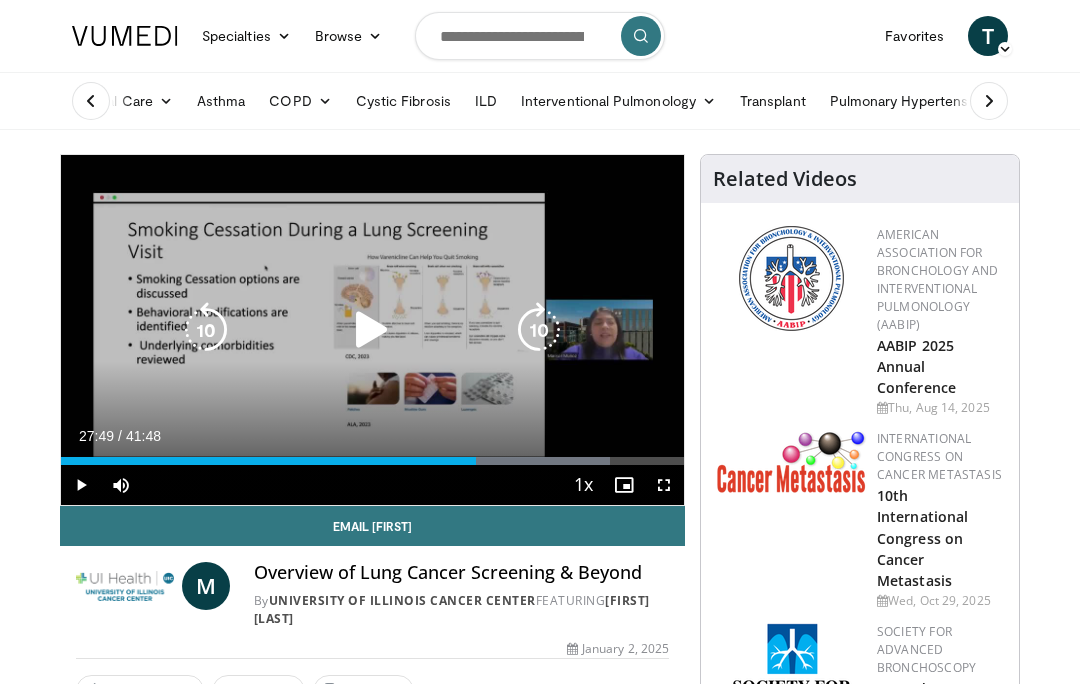 click at bounding box center [372, 330] 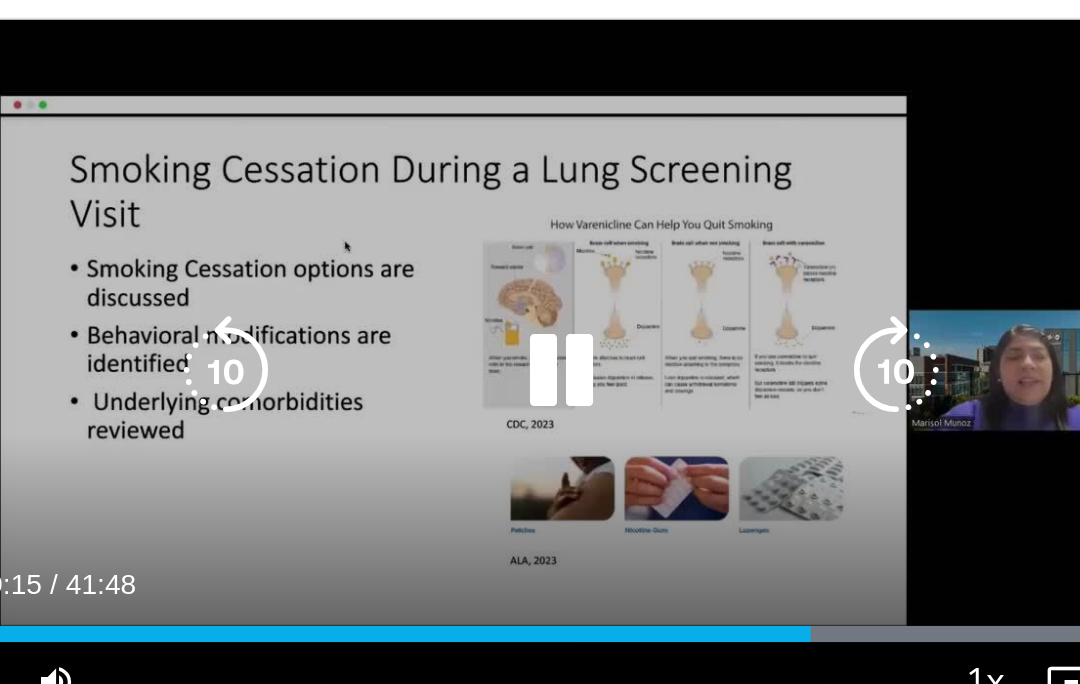 click at bounding box center (206, 272) 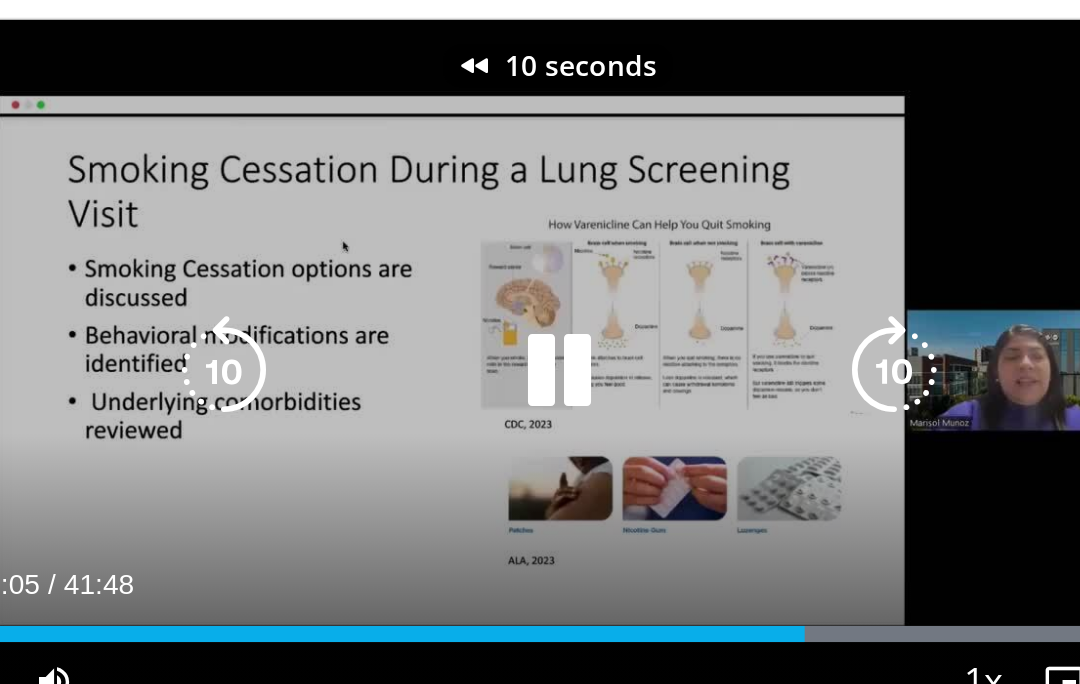 click at bounding box center (206, 272) 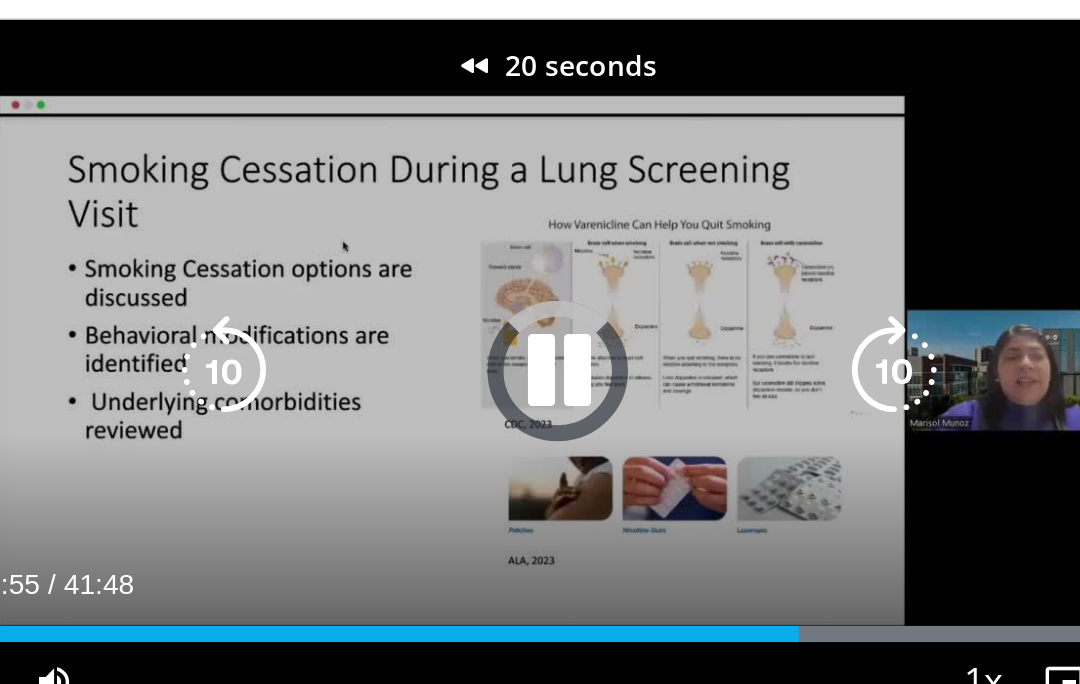click at bounding box center (206, 272) 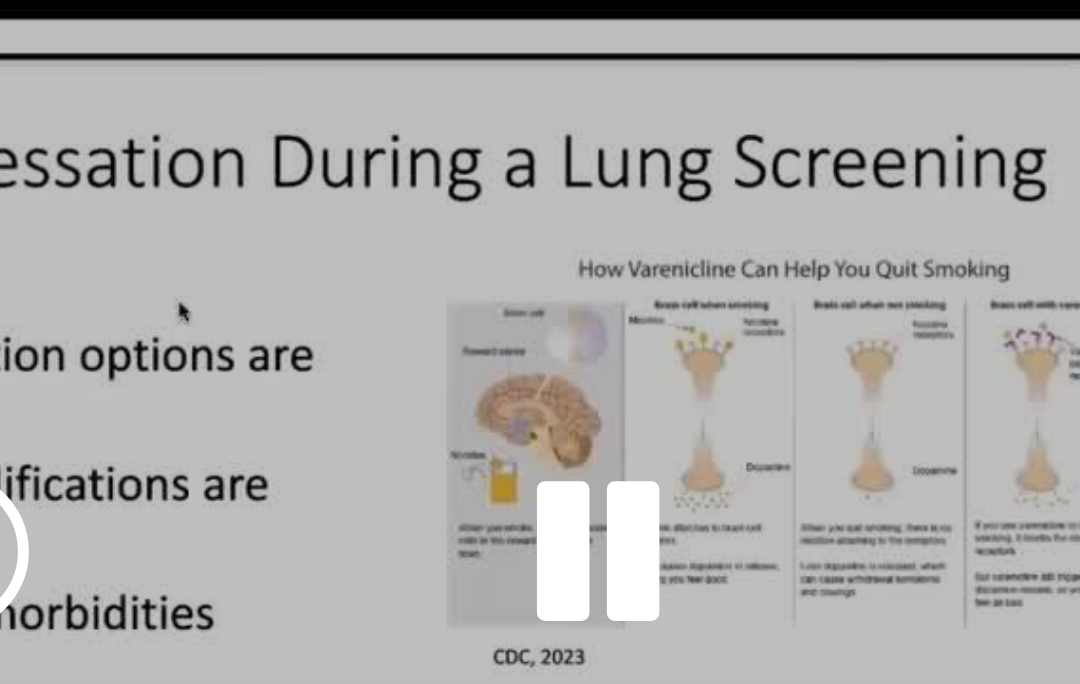 click at bounding box center (372, 272) 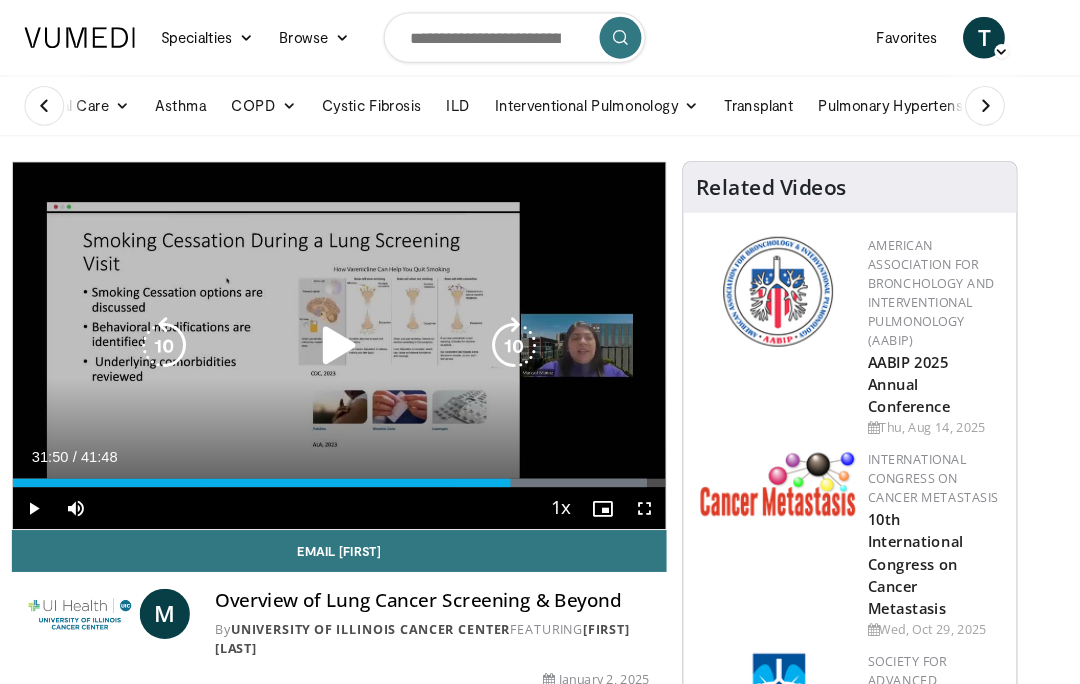 click at bounding box center [206, 330] 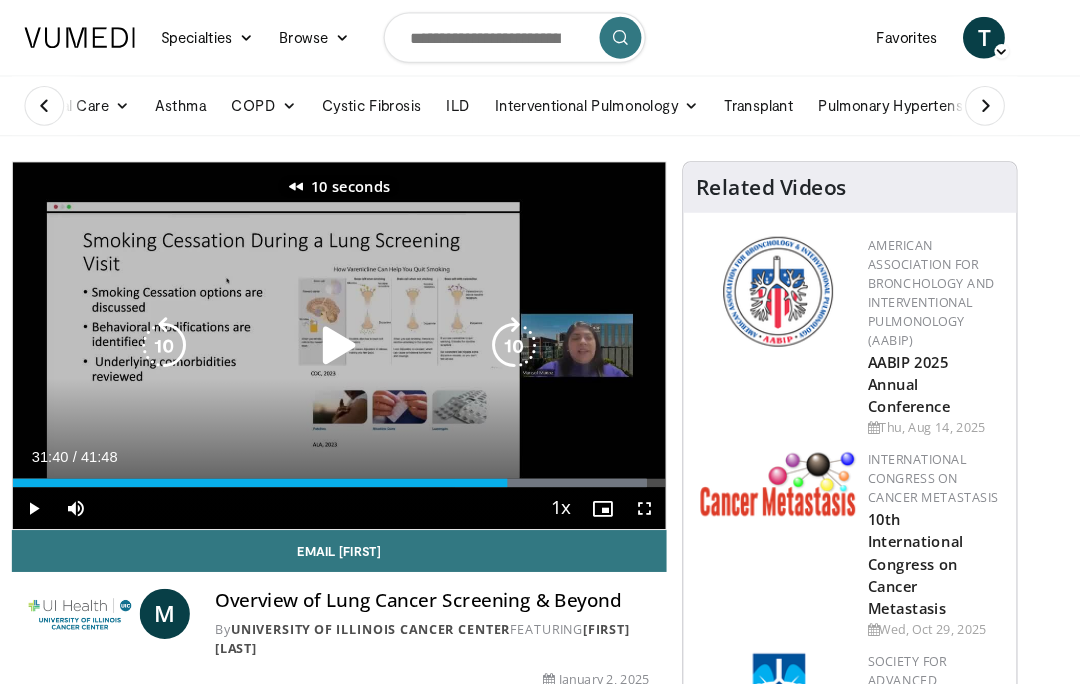 click at bounding box center (206, 330) 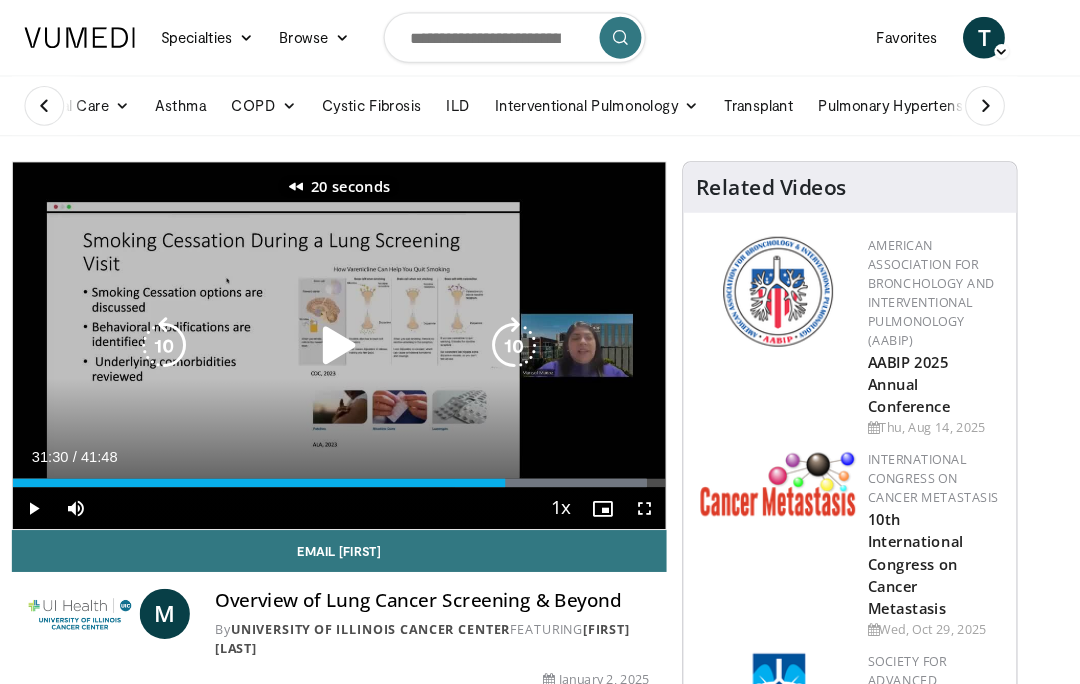 click at bounding box center [206, 330] 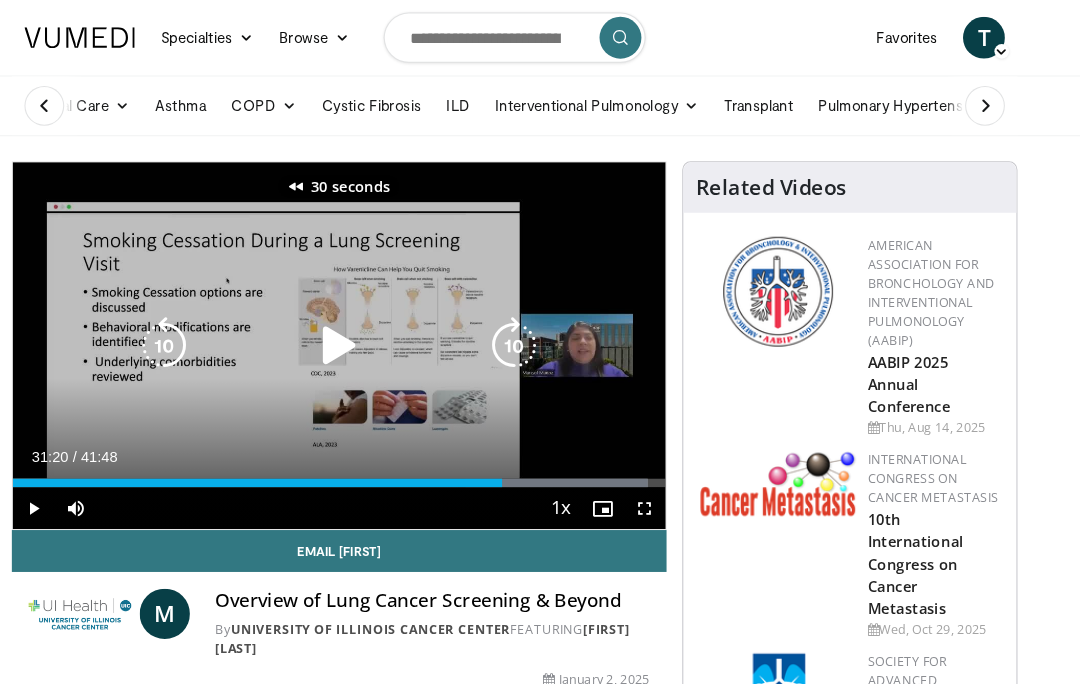 click at bounding box center [206, 330] 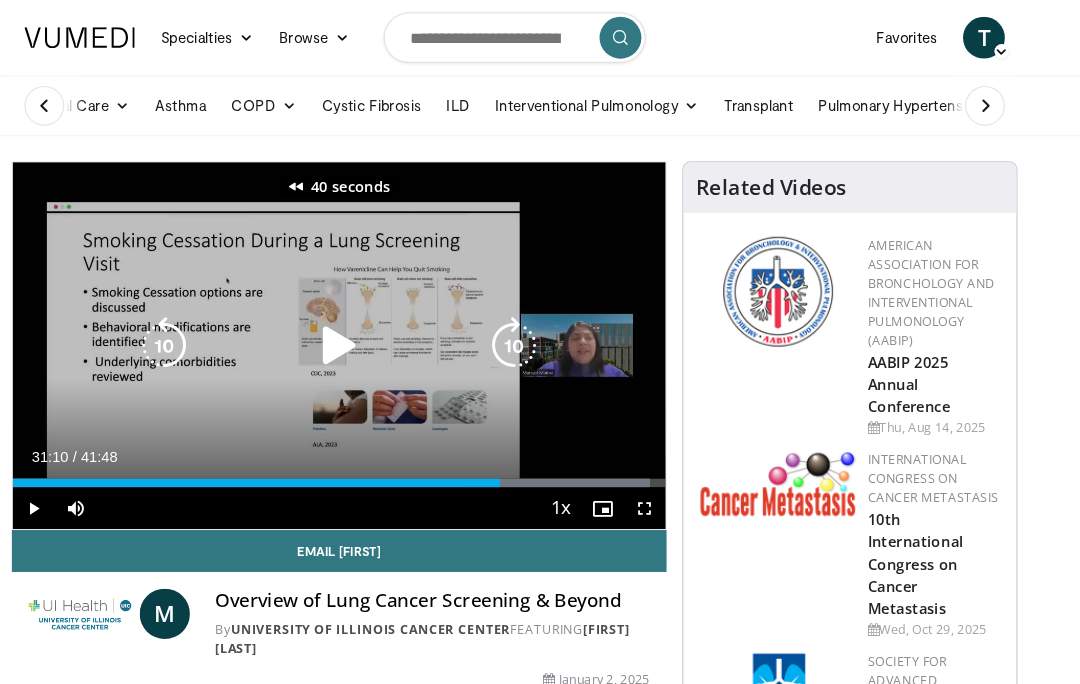 click at bounding box center [206, 330] 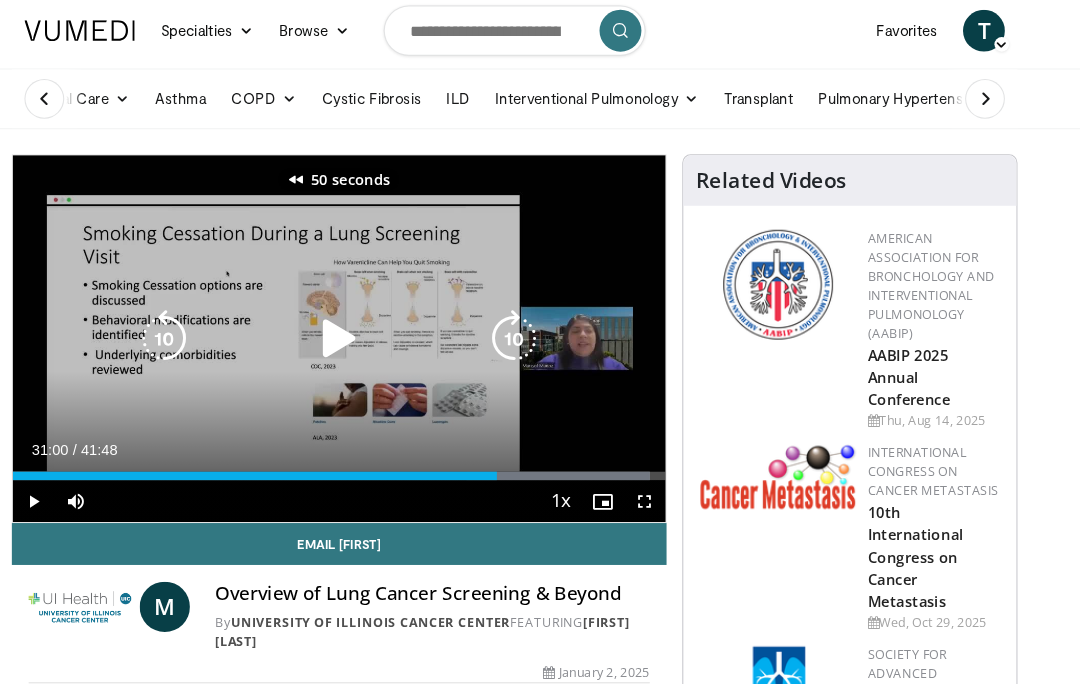 scroll, scrollTop: 7, scrollLeft: 0, axis: vertical 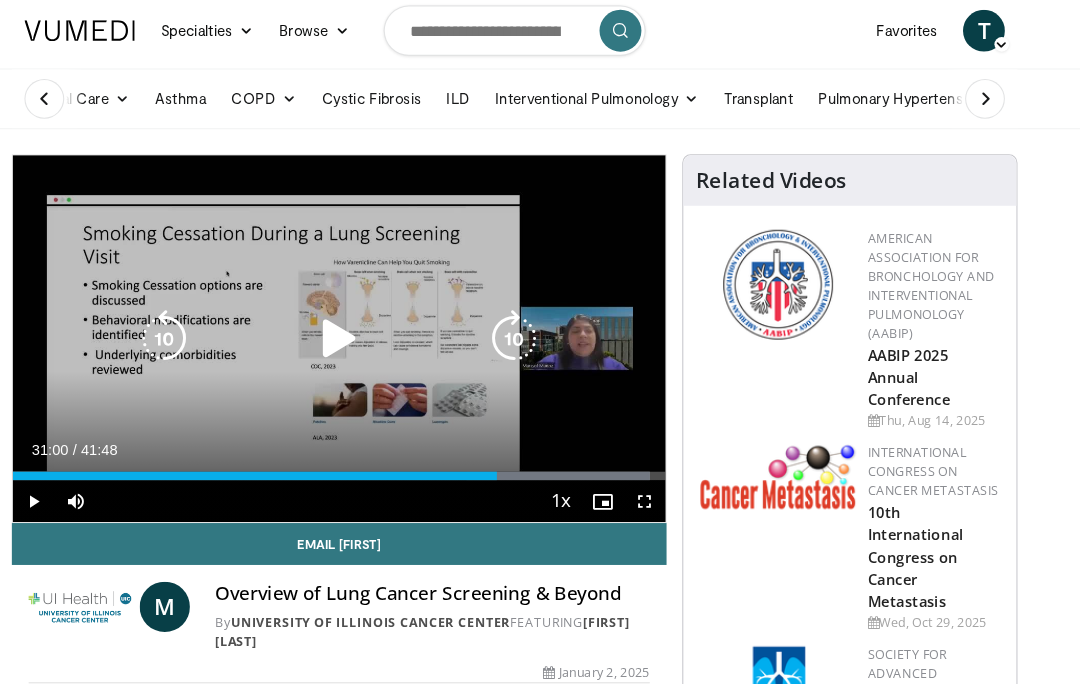 click at bounding box center (372, 323) 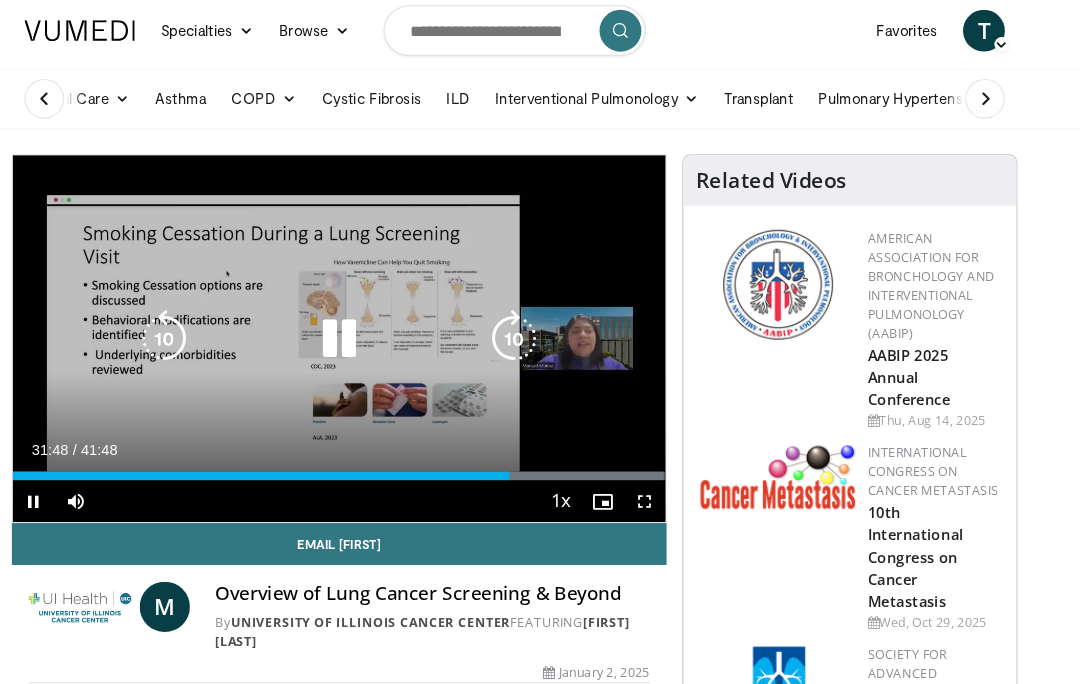 click at bounding box center (206, 323) 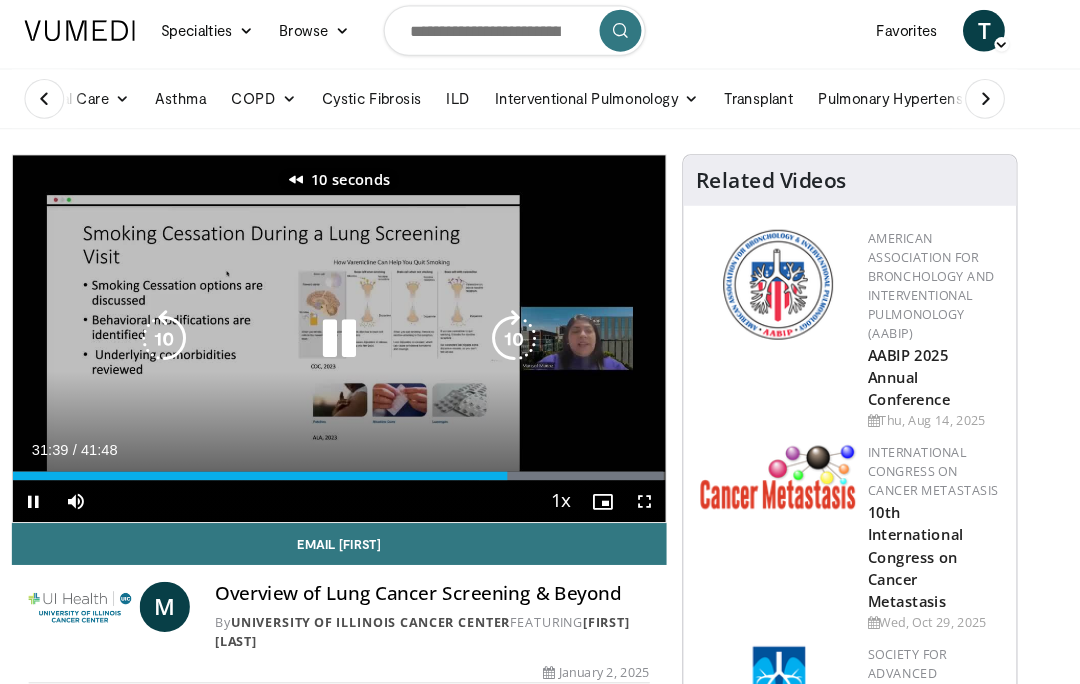 click at bounding box center [206, 323] 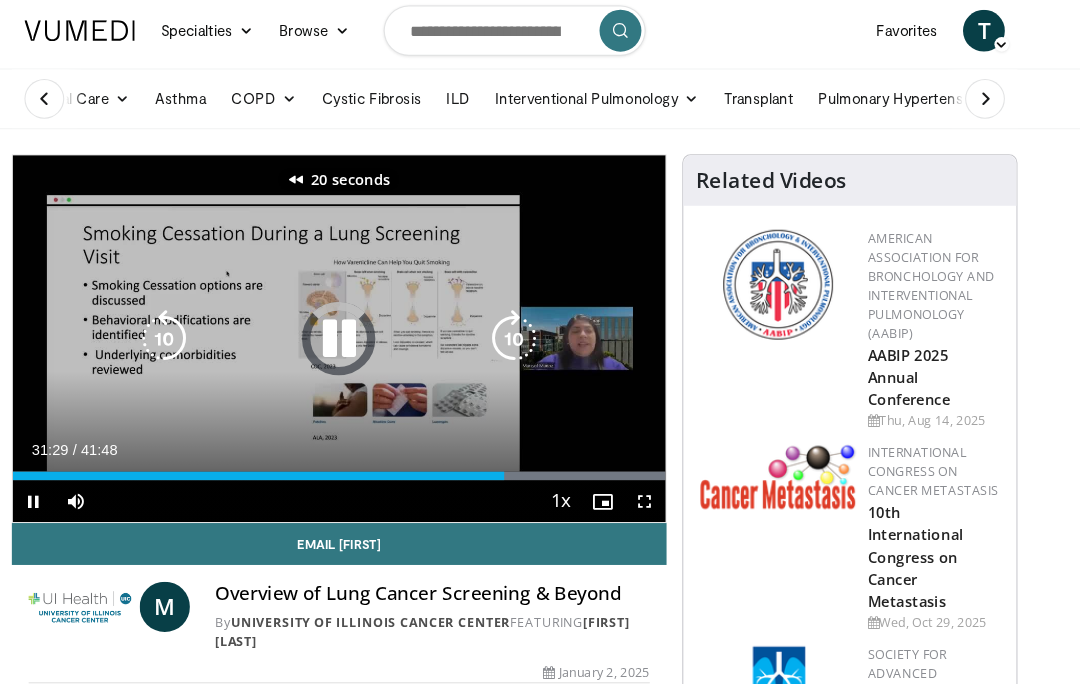 click at bounding box center [206, 323] 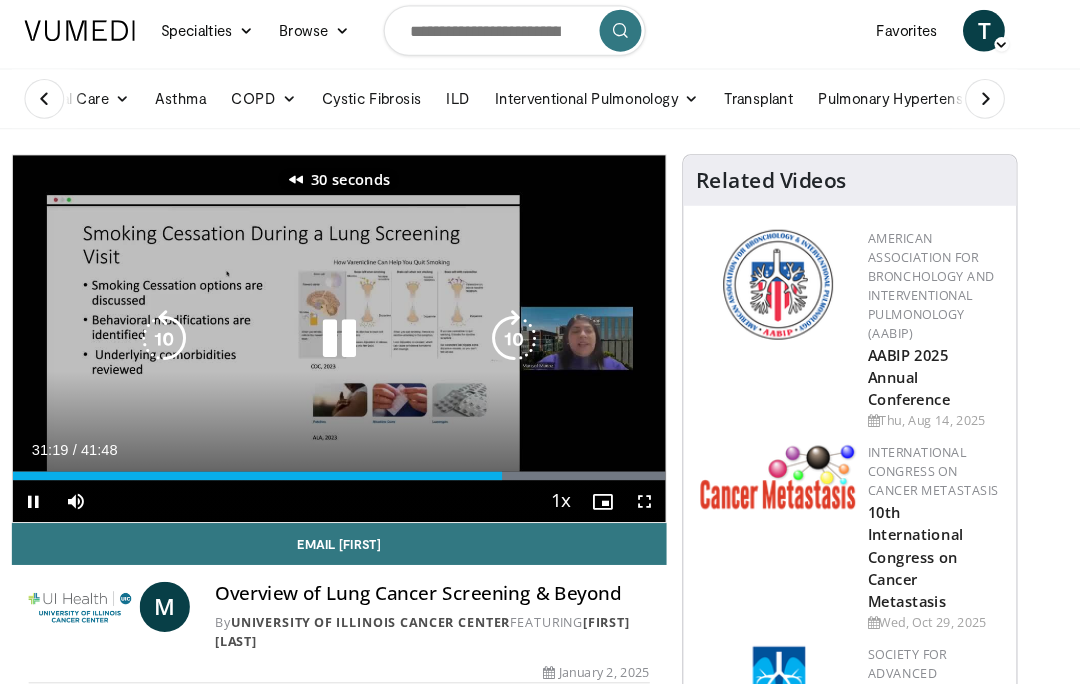 click at bounding box center (206, 323) 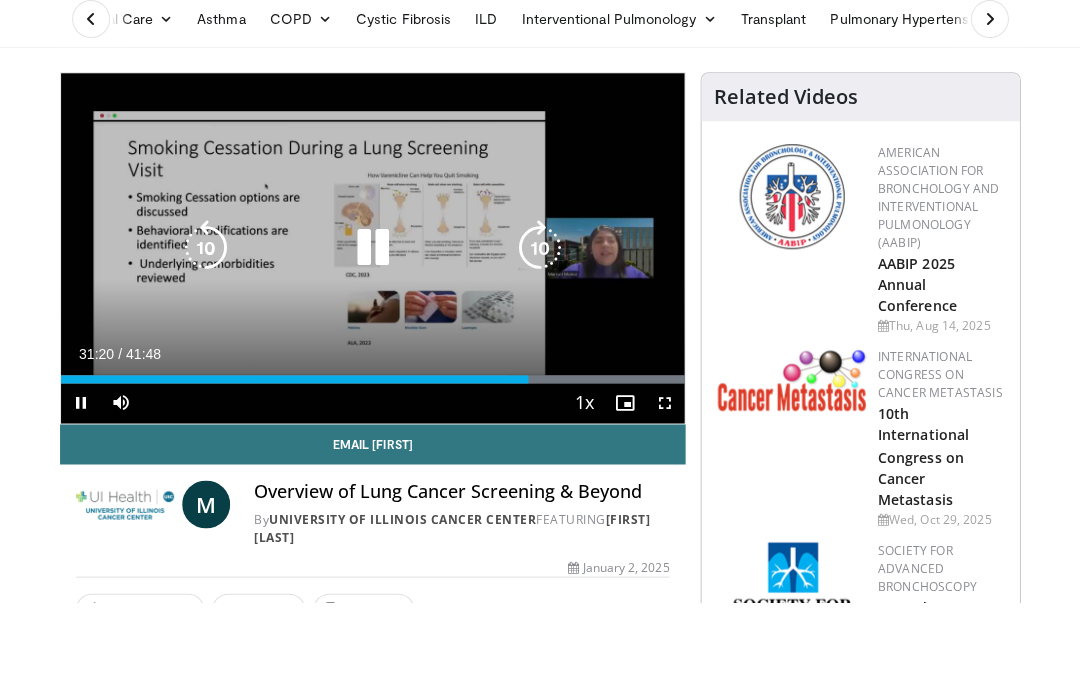 scroll, scrollTop: 82, scrollLeft: 0, axis: vertical 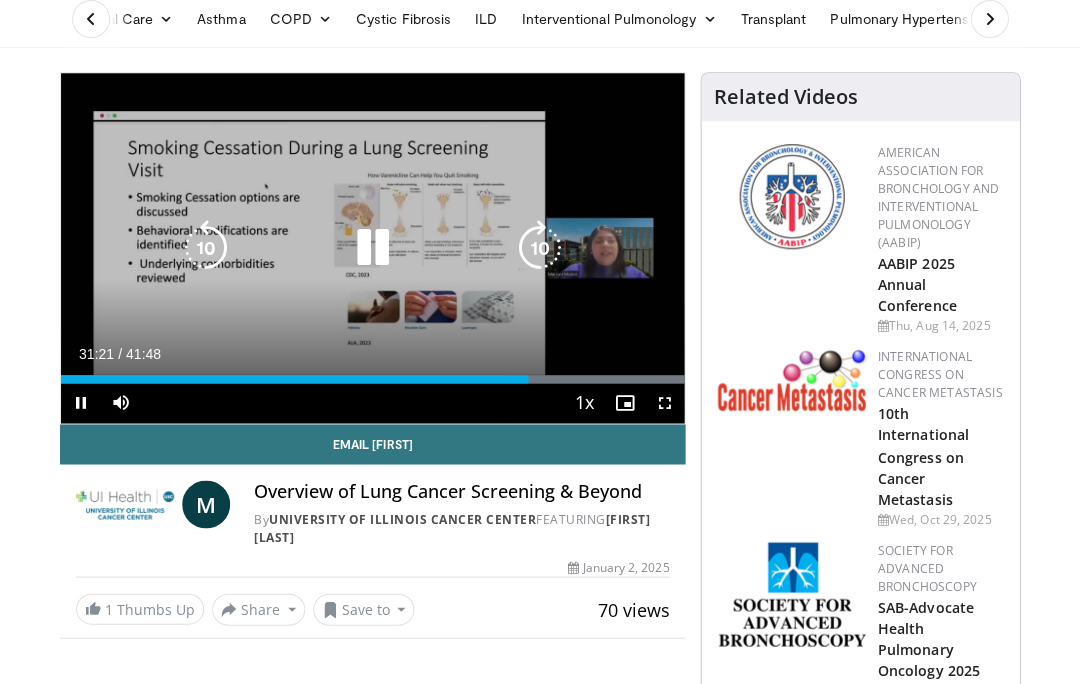 click at bounding box center (206, 248) 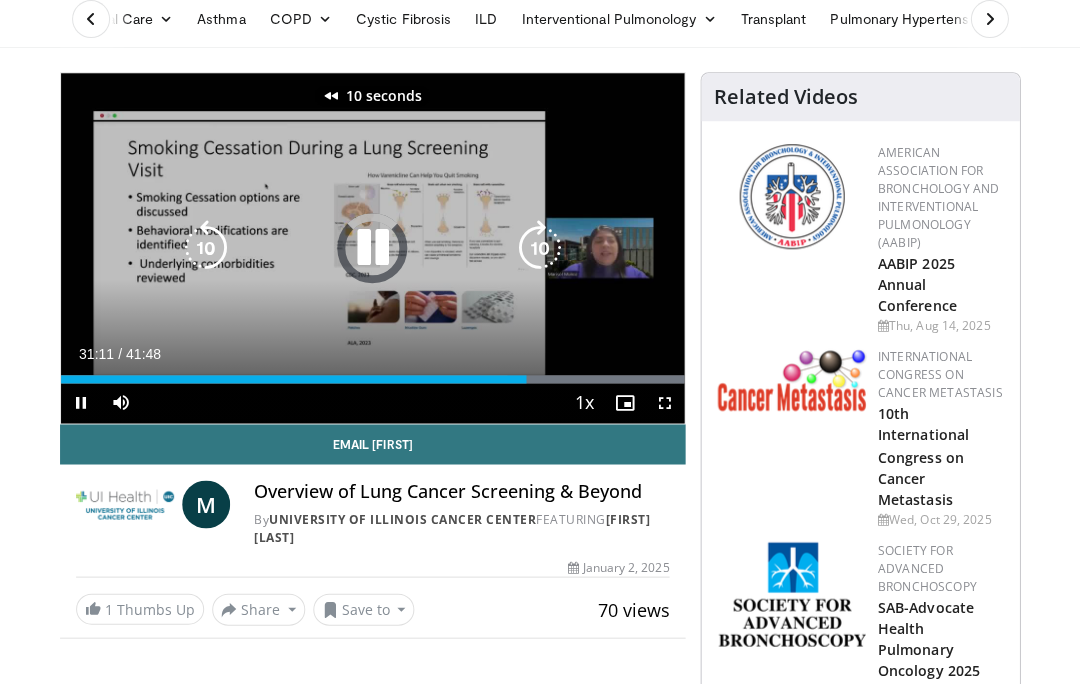 click at bounding box center (206, 248) 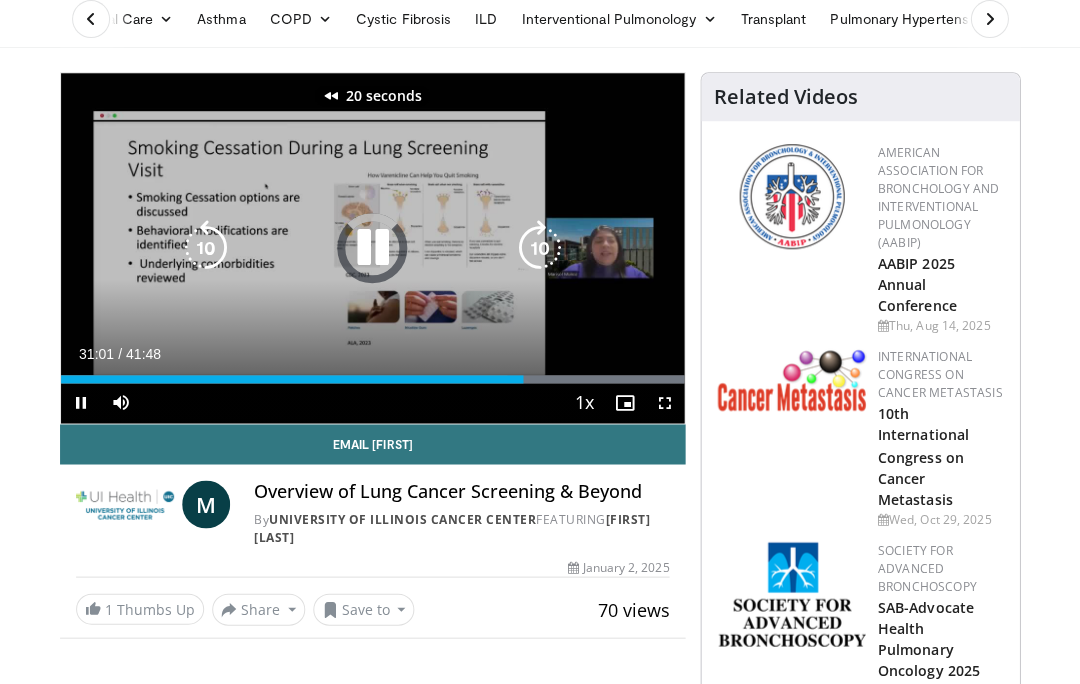 click at bounding box center (206, 248) 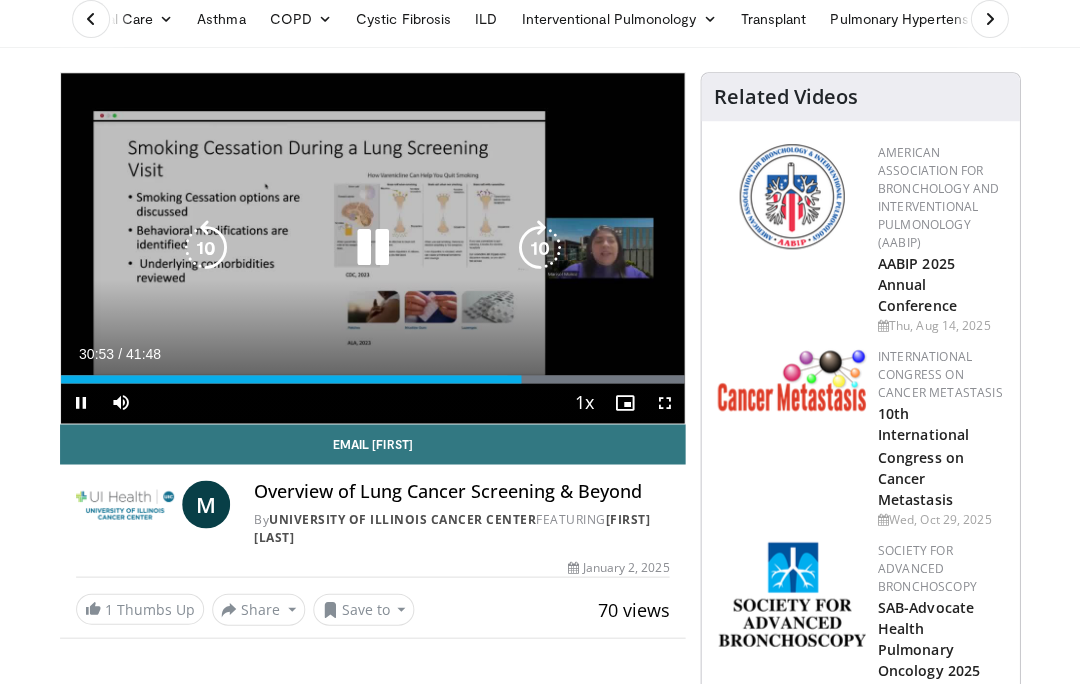 click at bounding box center (206, 248) 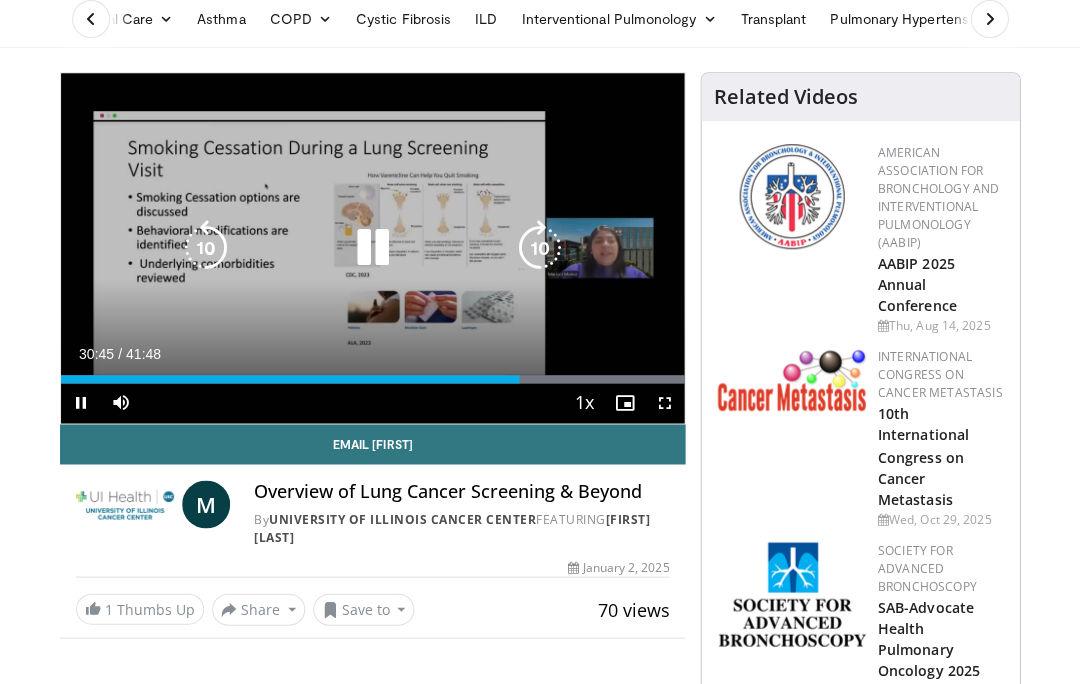 click at bounding box center [206, 248] 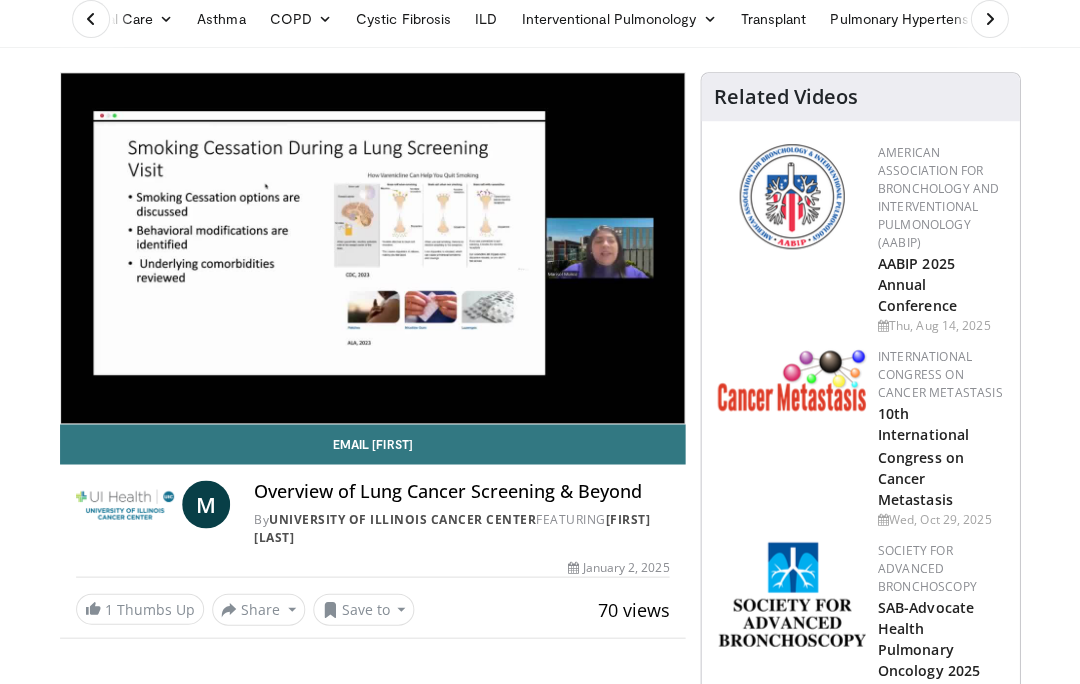 scroll, scrollTop: 81, scrollLeft: 0, axis: vertical 